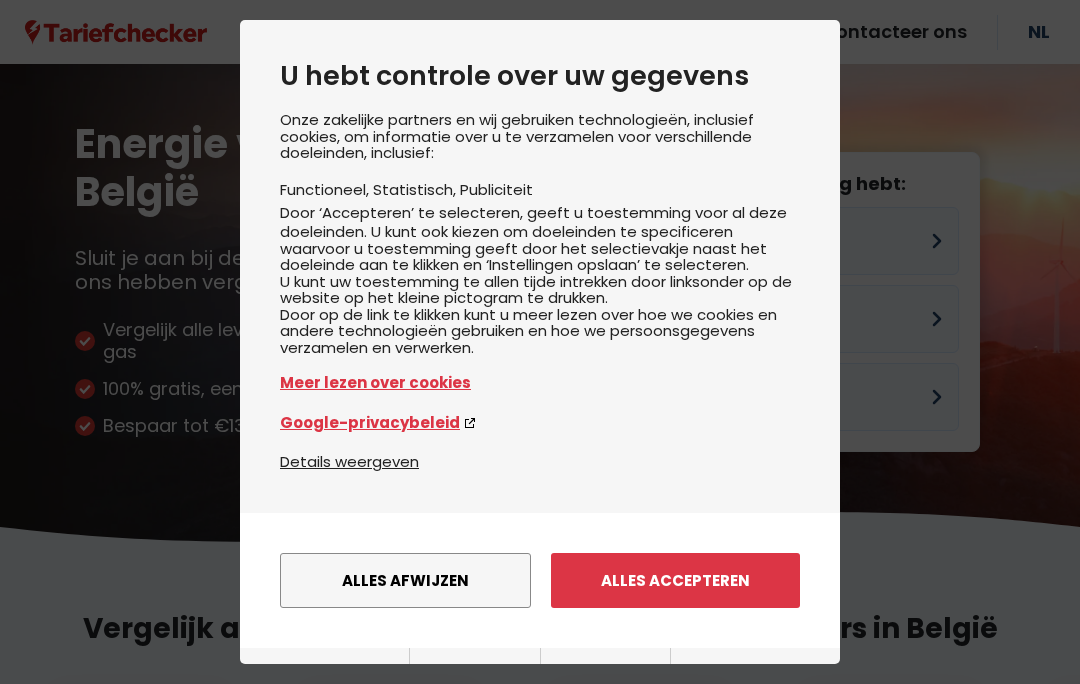 scroll, scrollTop: 0, scrollLeft: 0, axis: both 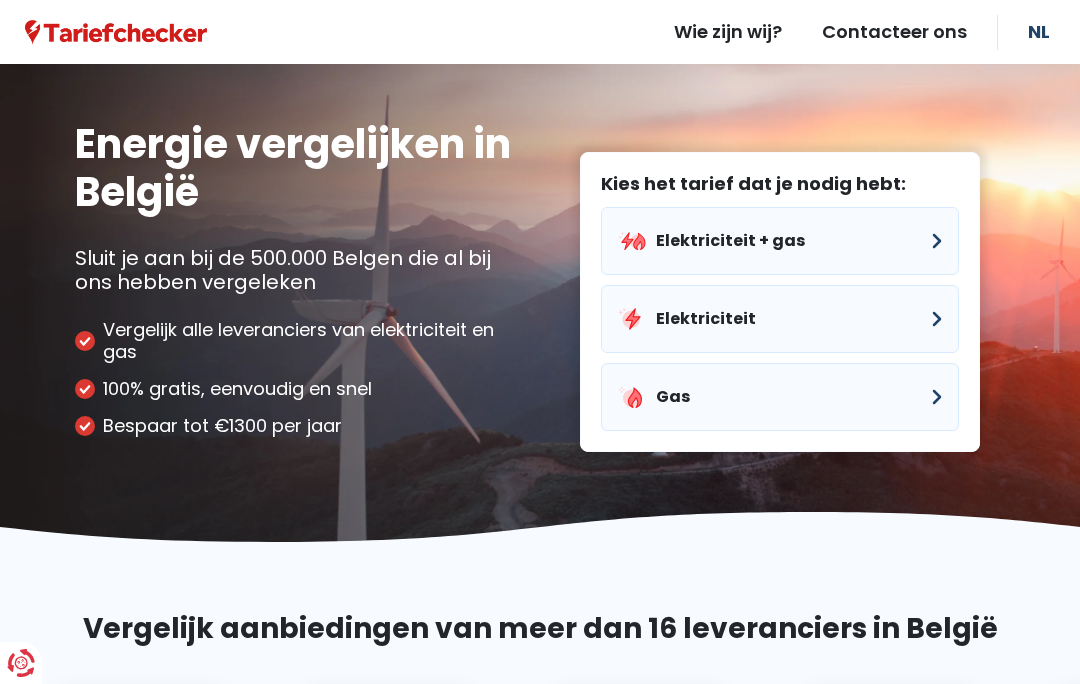 click on "Elektriciteit" at bounding box center (780, 319) 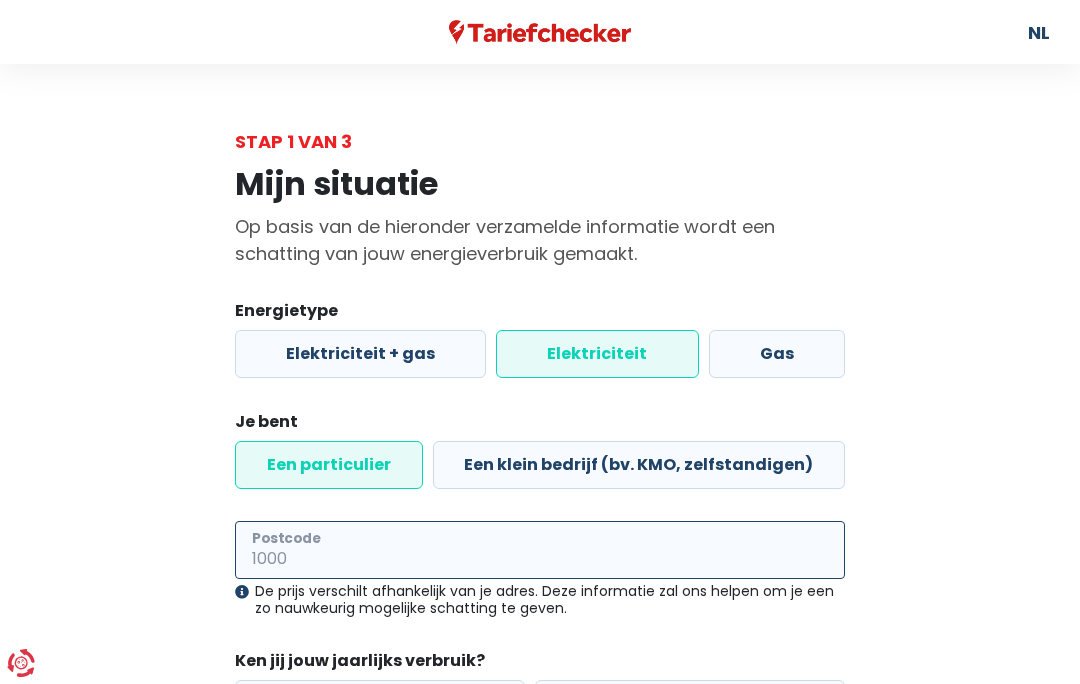 click on "Postcode" at bounding box center [540, 550] 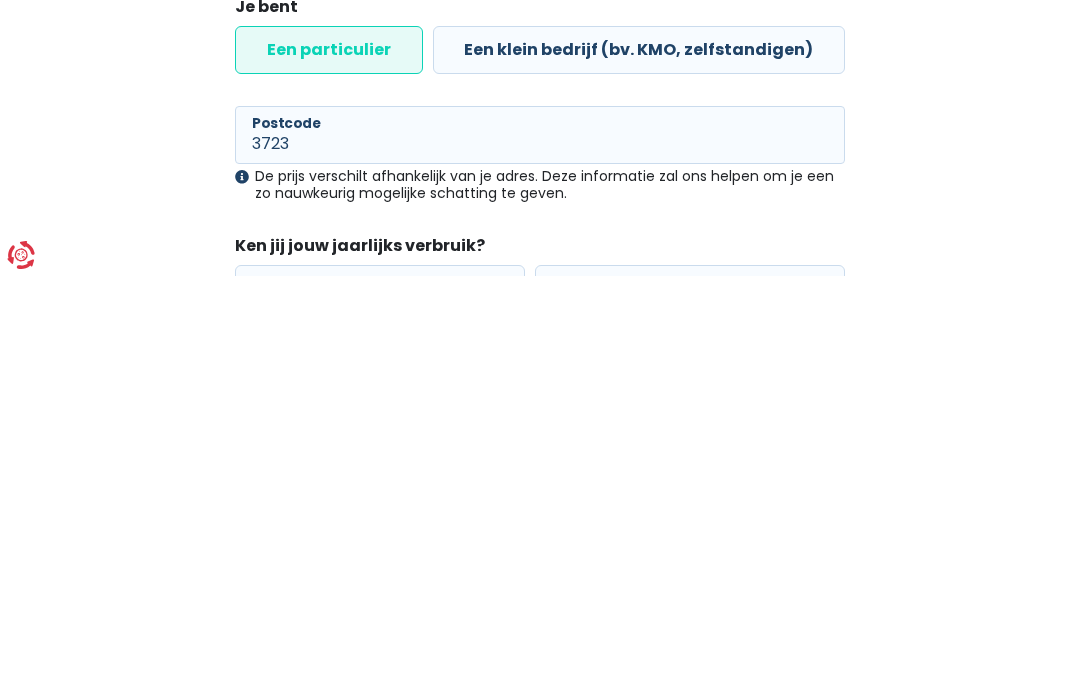 scroll, scrollTop: 200, scrollLeft: 0, axis: vertical 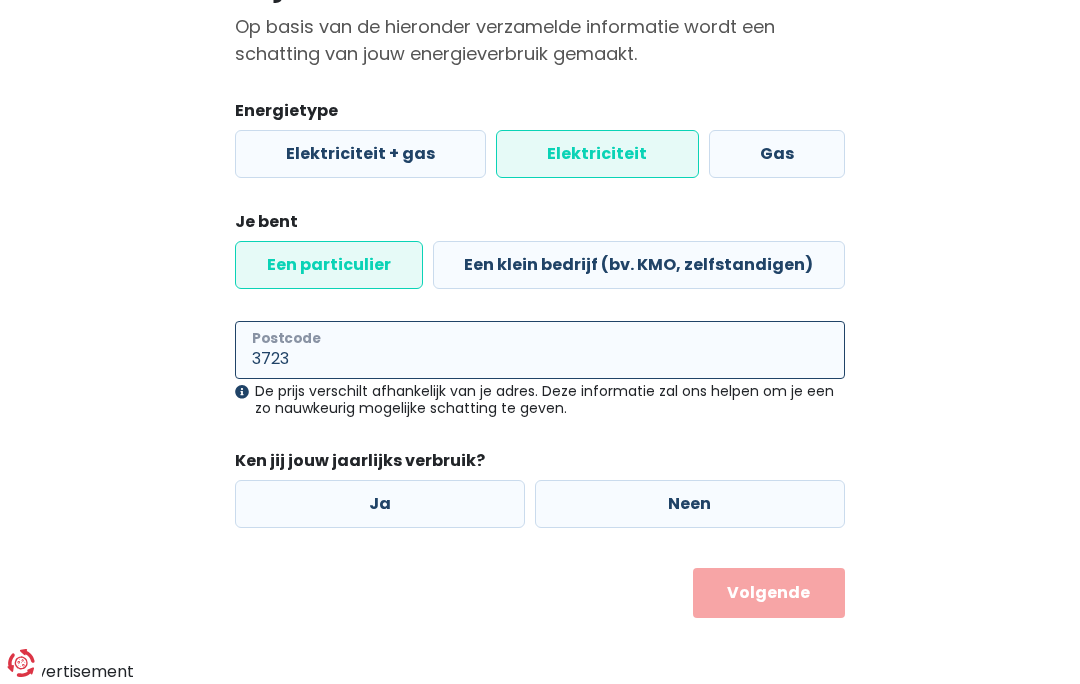 type on "3723" 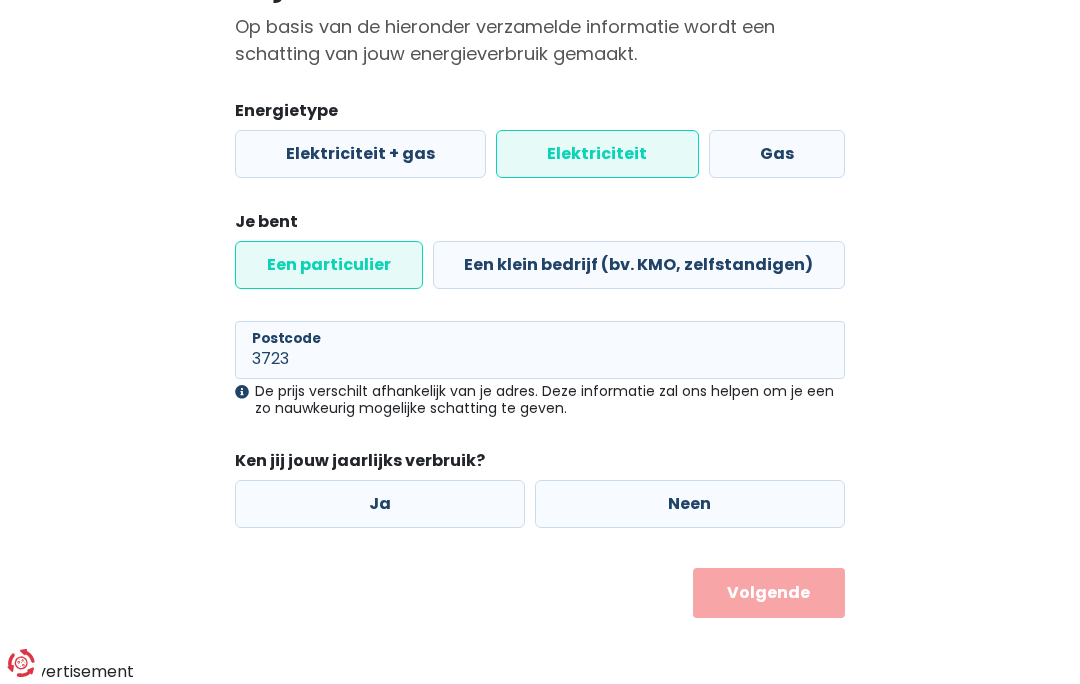 click on "Ja" at bounding box center [380, 504] 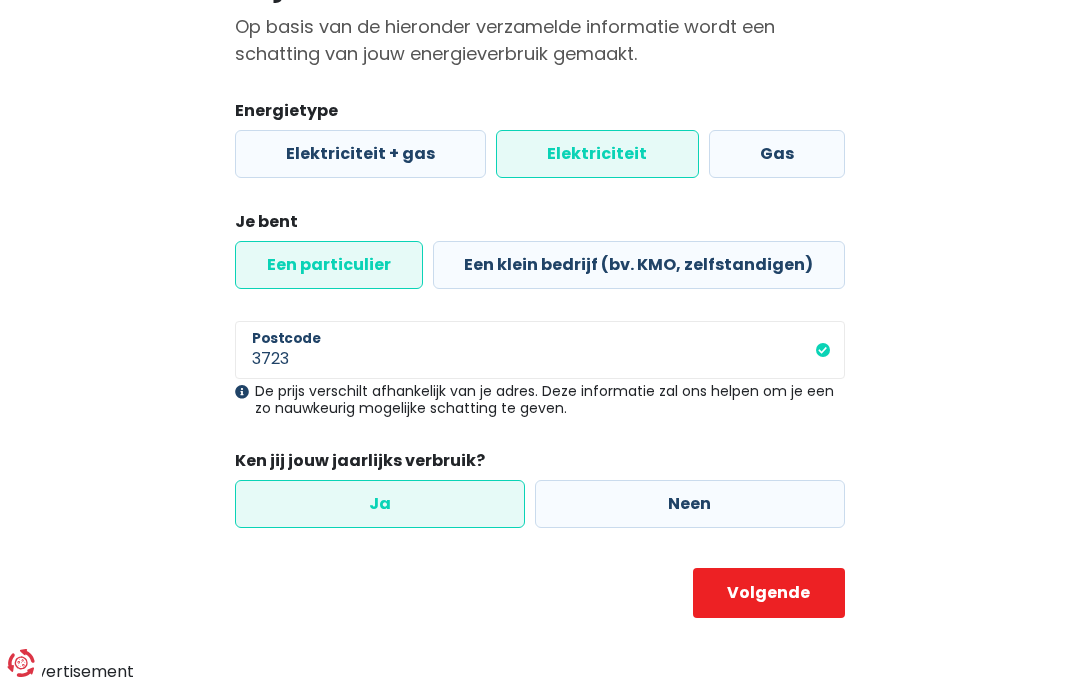 click on "Volgende" at bounding box center (769, 593) 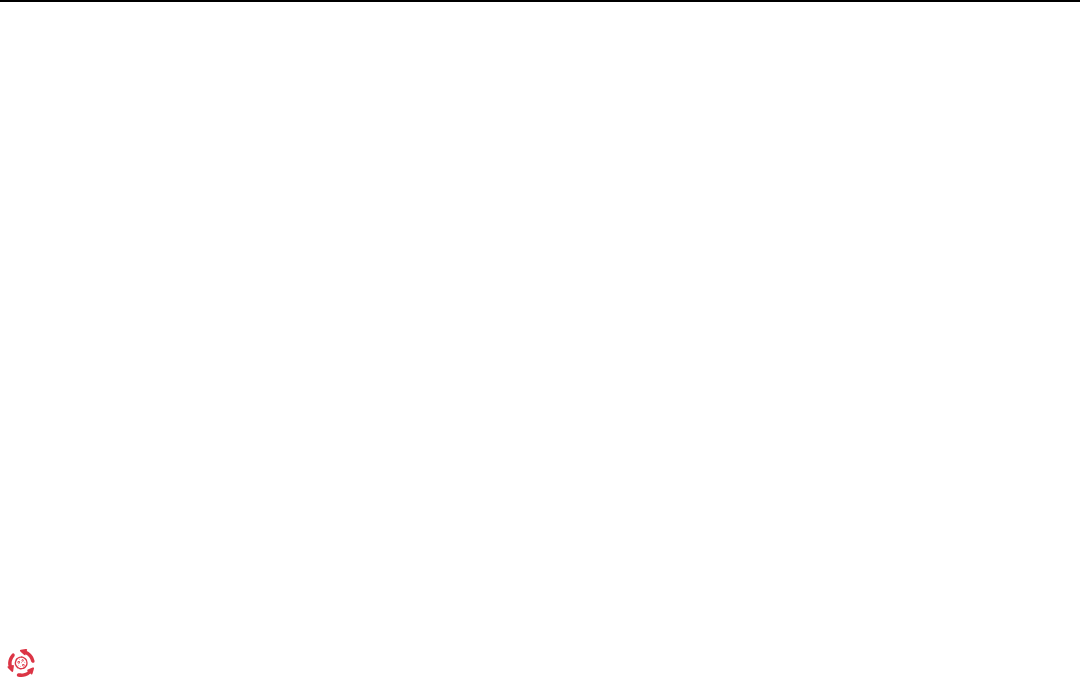 scroll, scrollTop: 0, scrollLeft: 0, axis: both 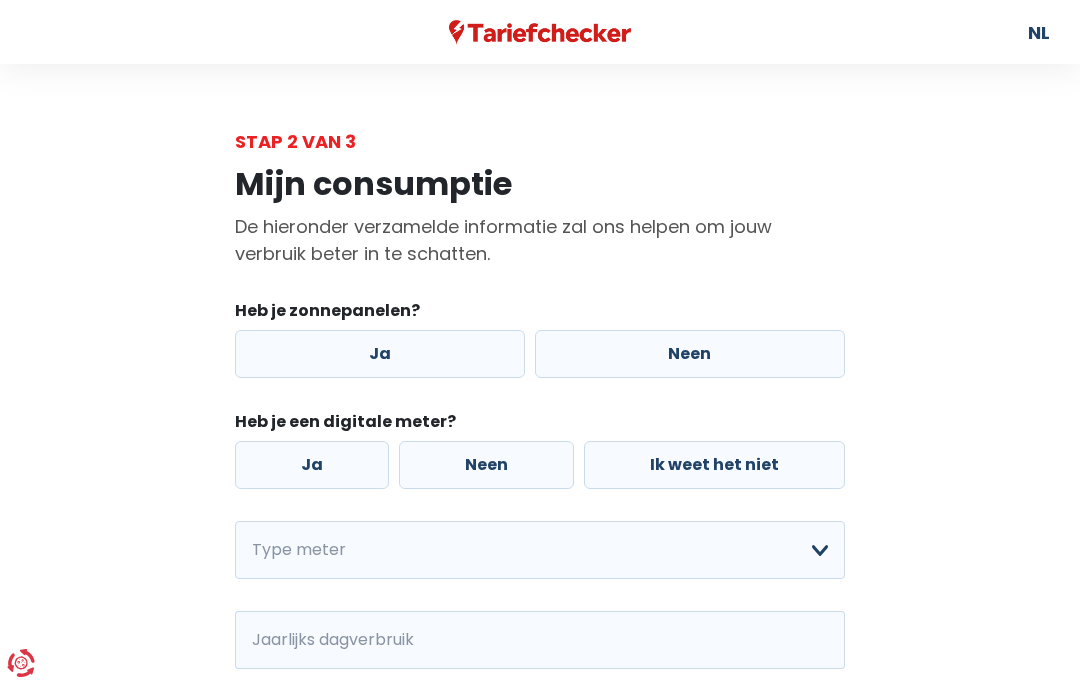 click on "Ja" at bounding box center (380, 354) 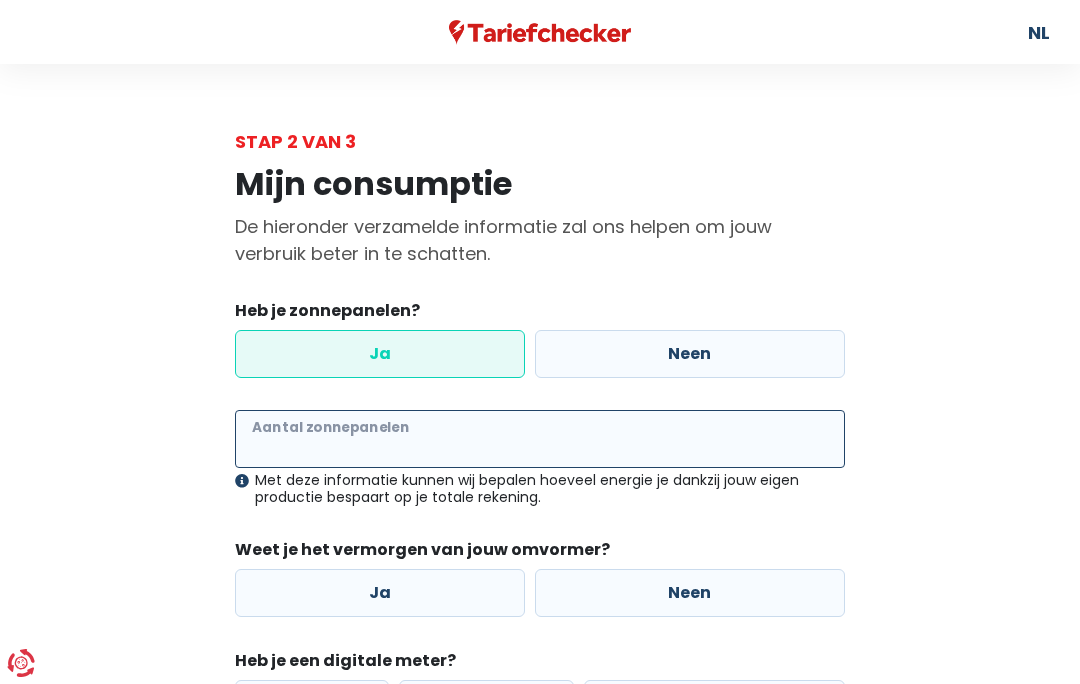 click on "Aantal zonnepanelen" at bounding box center [540, 439] 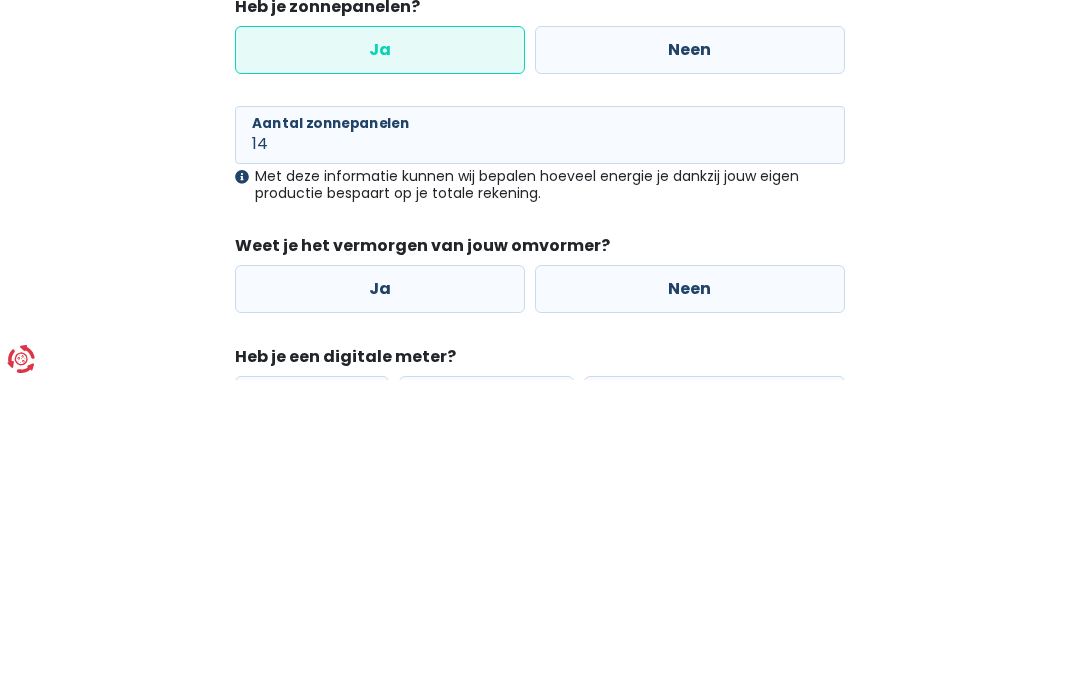 scroll, scrollTop: 304, scrollLeft: 0, axis: vertical 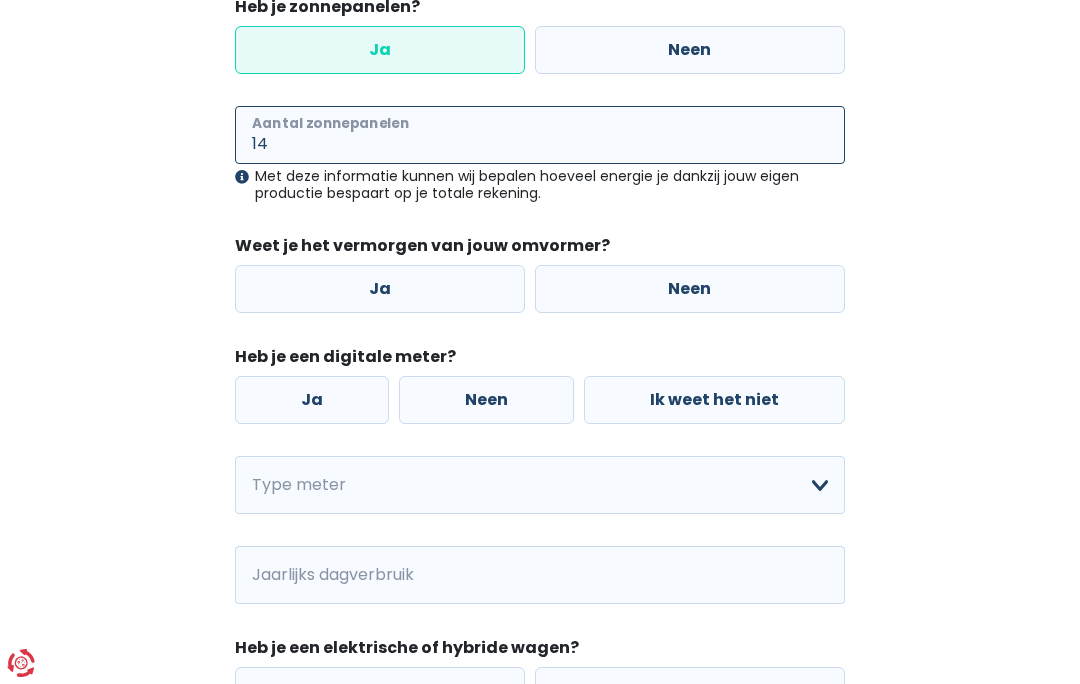 type on "14" 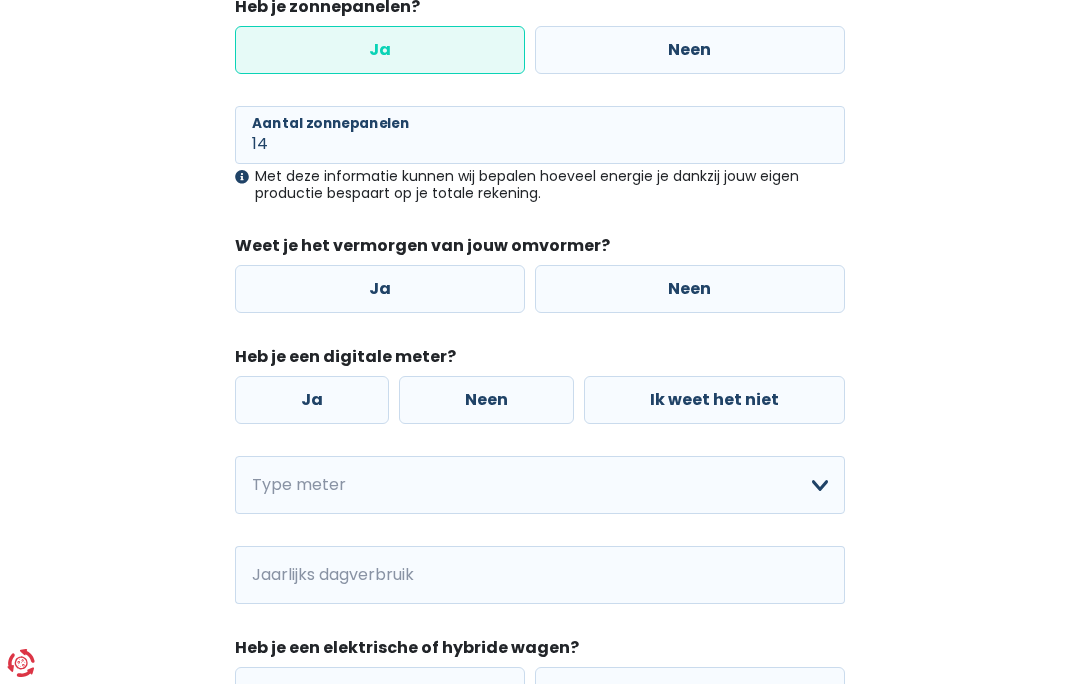 click on "Ja" at bounding box center [380, 289] 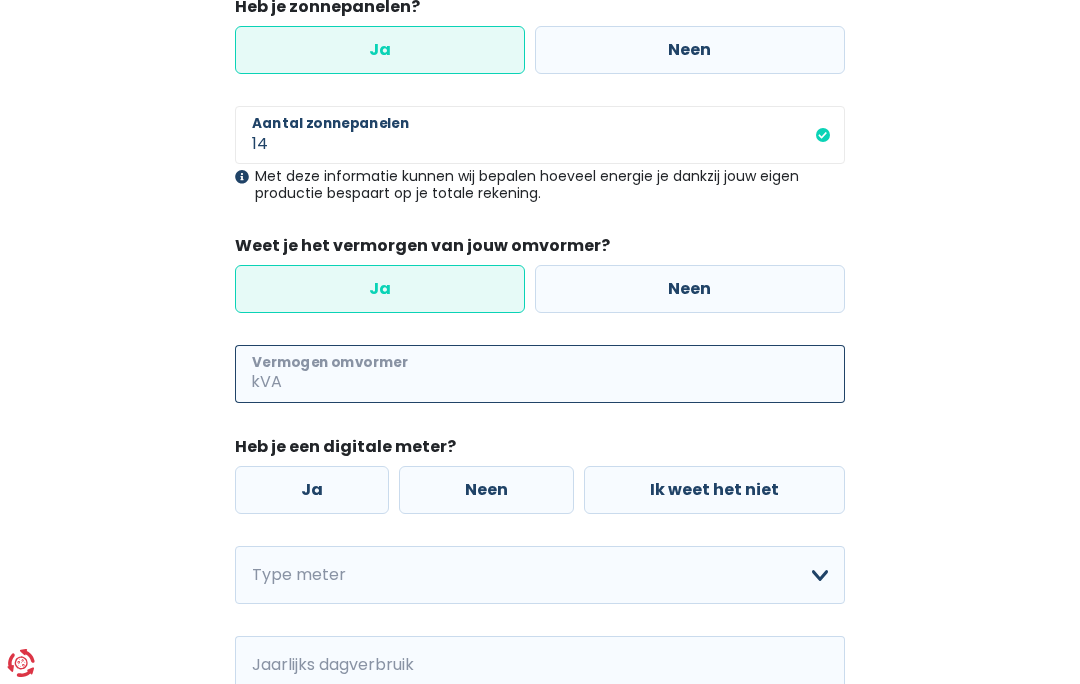 click on "Vermogen omvormer" at bounding box center (565, 374) 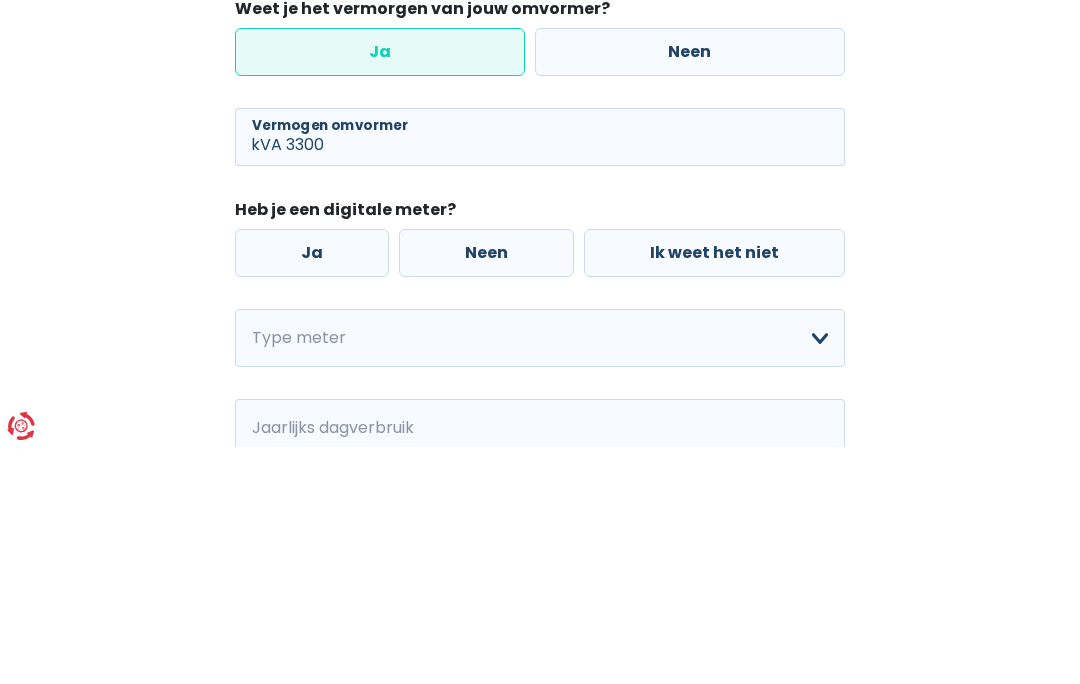 scroll, scrollTop: 541, scrollLeft: 0, axis: vertical 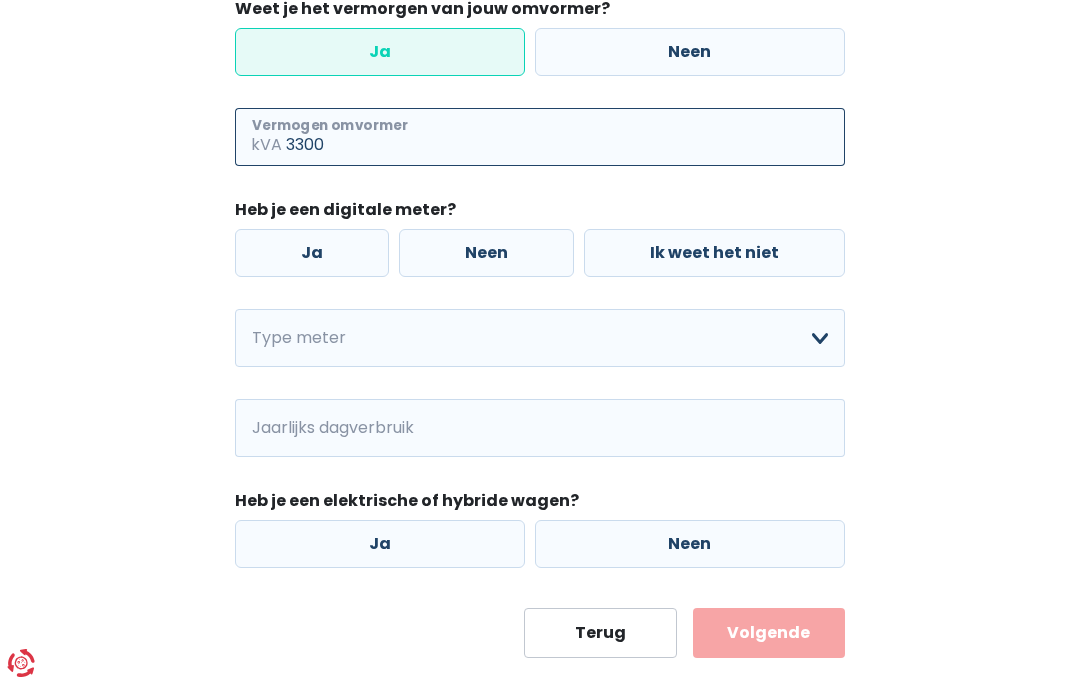 type on "3300" 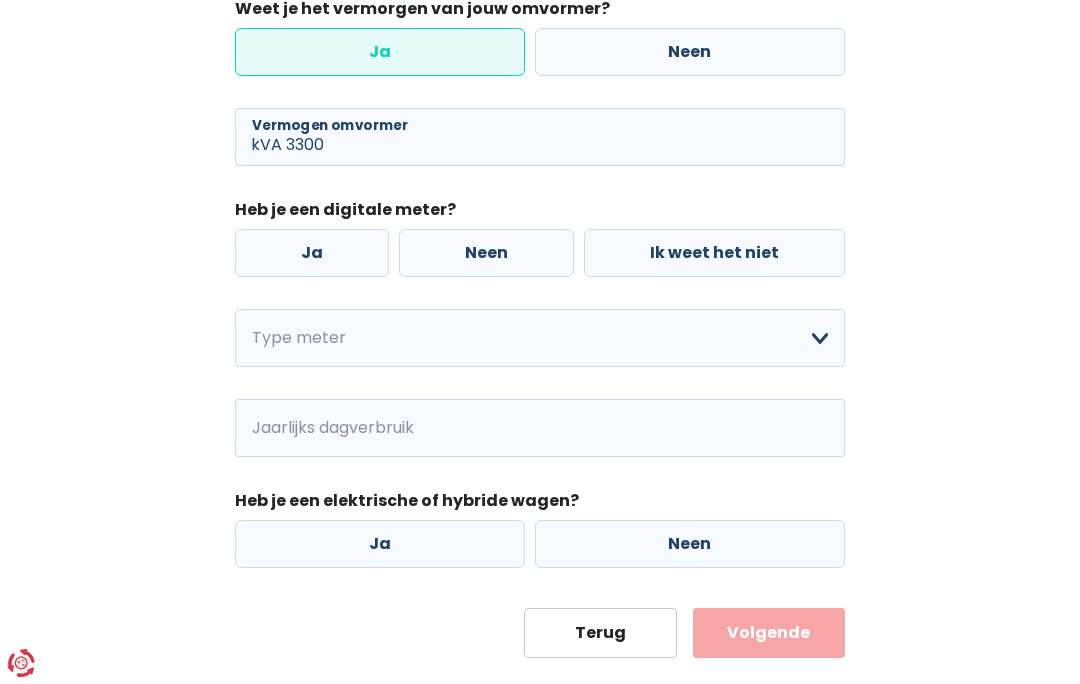 click on "Neen" at bounding box center (486, 253) 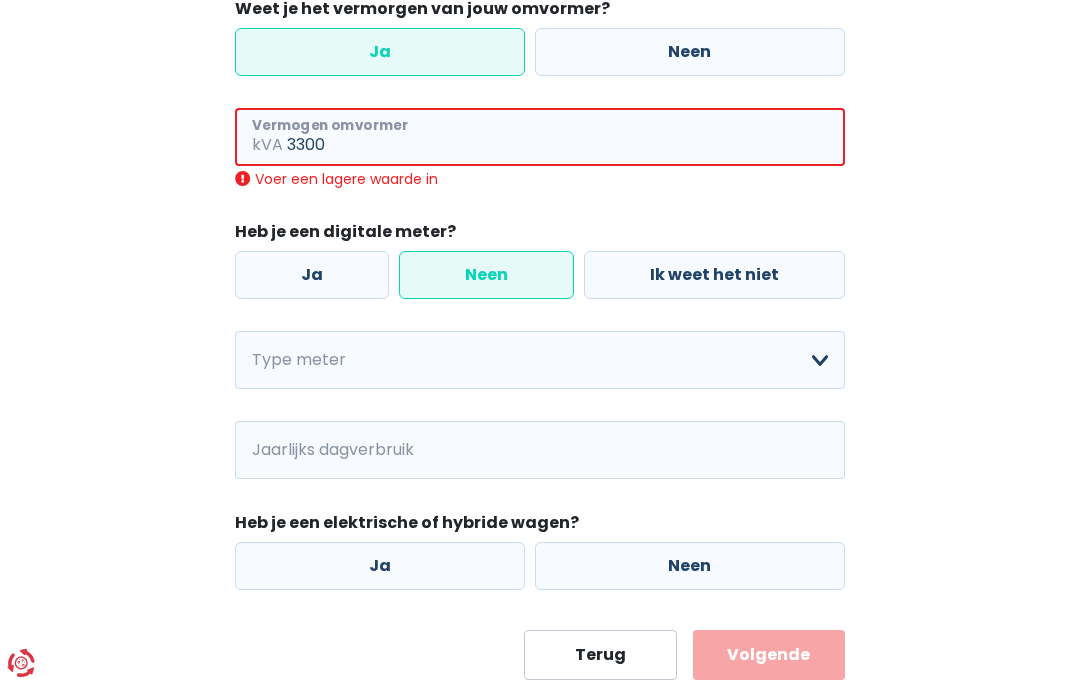 click on "3300" at bounding box center [566, 137] 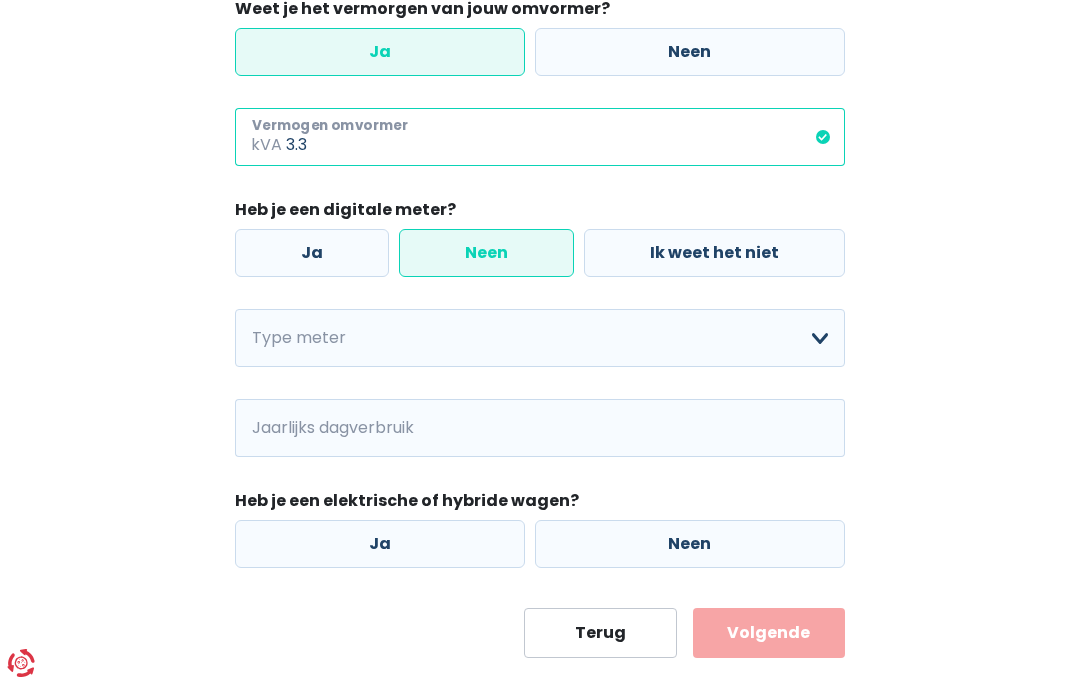 type on "3.3" 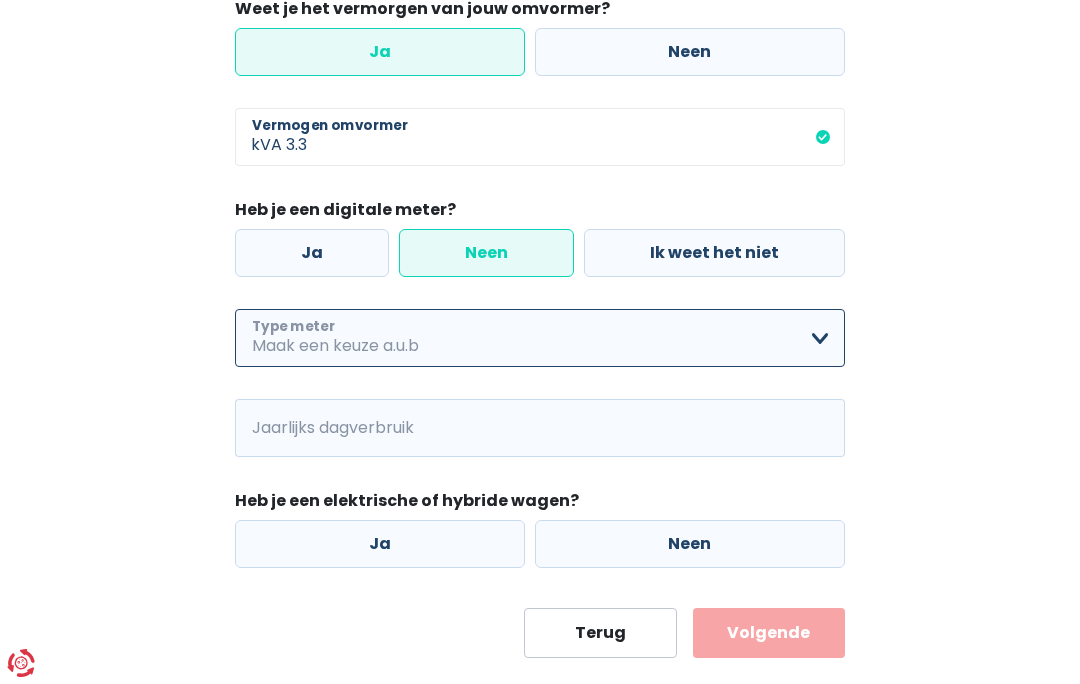 click on "Enkelvoudig Tweevoudig Enkelvoudig + uitsluitend nachttarief Tweevoudig + uitsluitend nachttarief Ik weet het niet
Maak een keuze a.u.b" at bounding box center (540, 338) 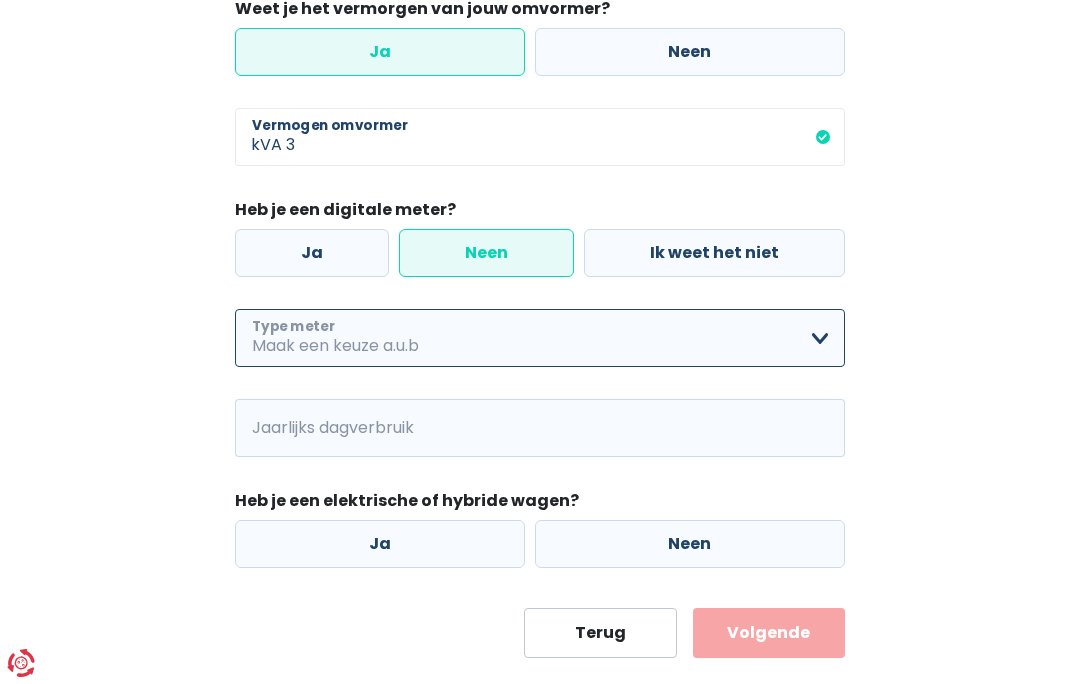 select on "day_single_rate" 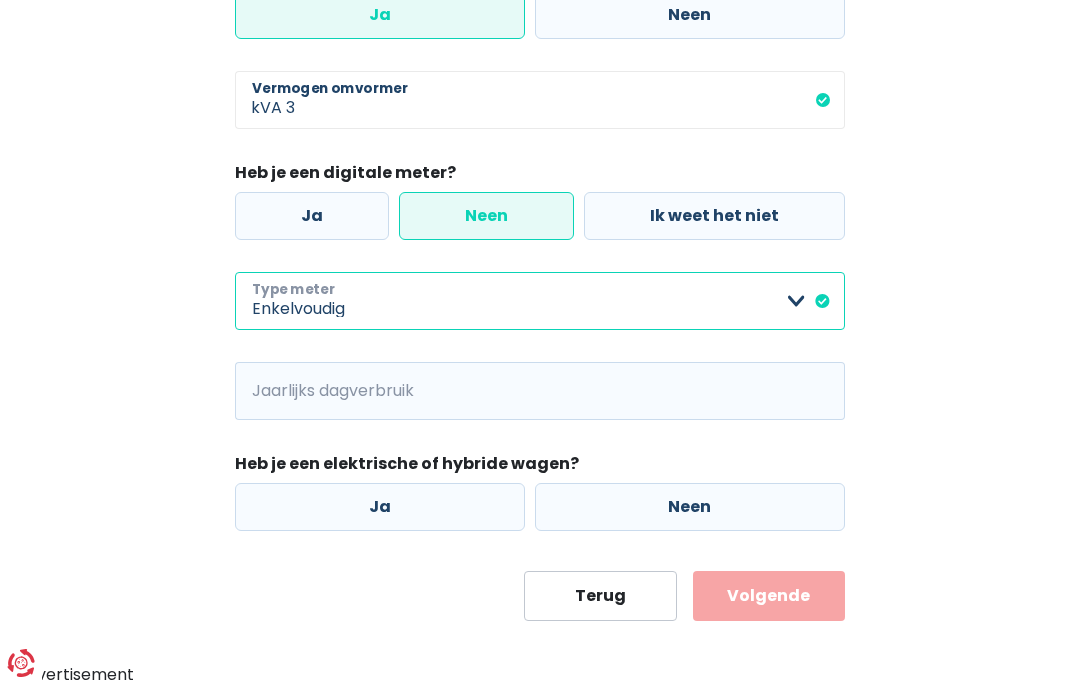 scroll, scrollTop: 581, scrollLeft: 0, axis: vertical 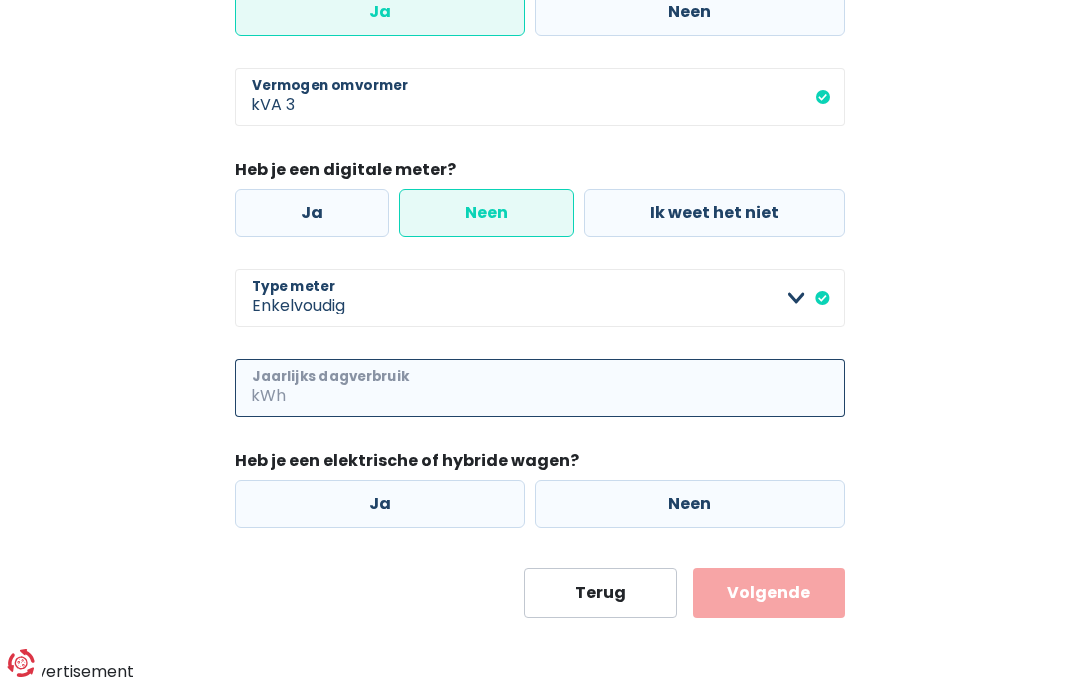 click on "Jaarlijks dagverbruik" at bounding box center (567, 388) 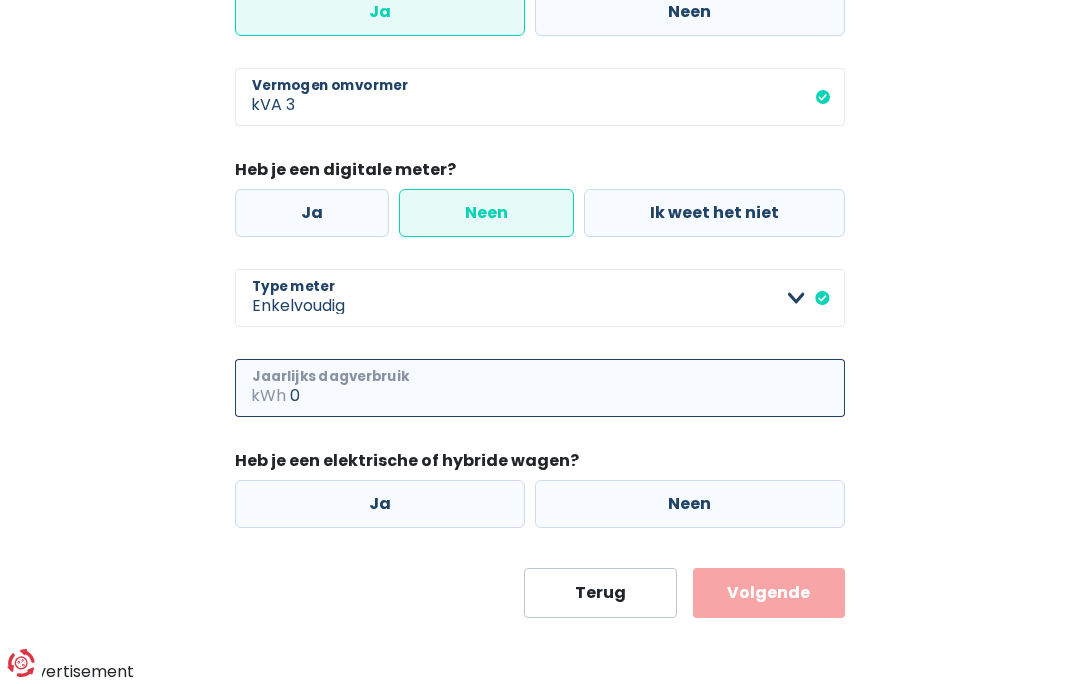 type on "0" 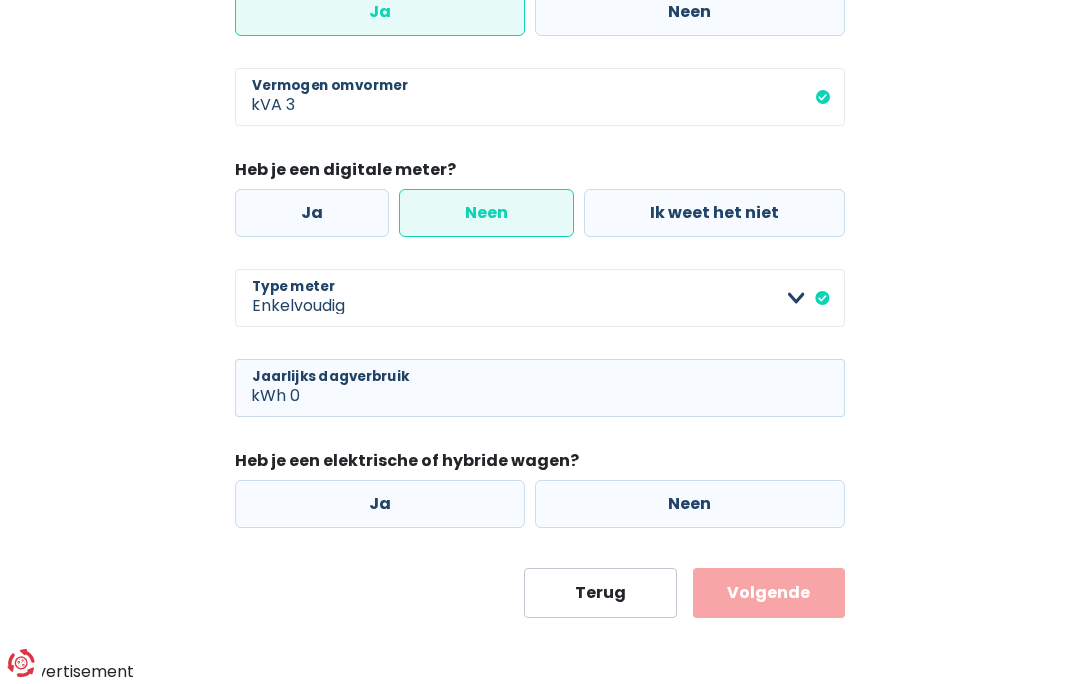 click on "Volgende" at bounding box center (769, 593) 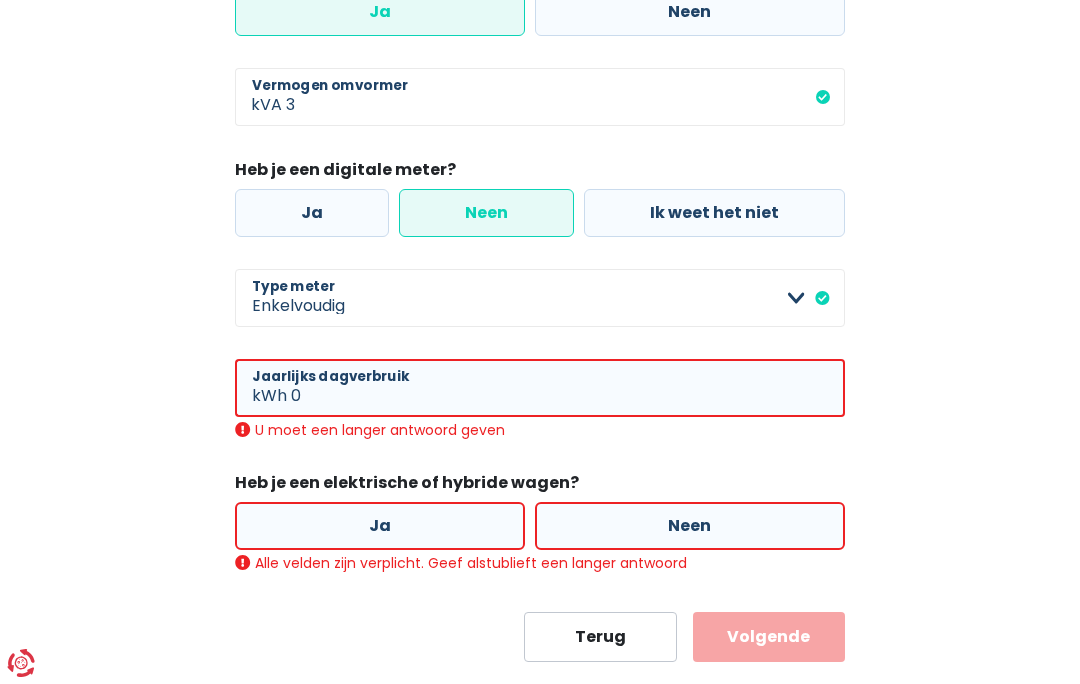 scroll, scrollTop: 625, scrollLeft: 0, axis: vertical 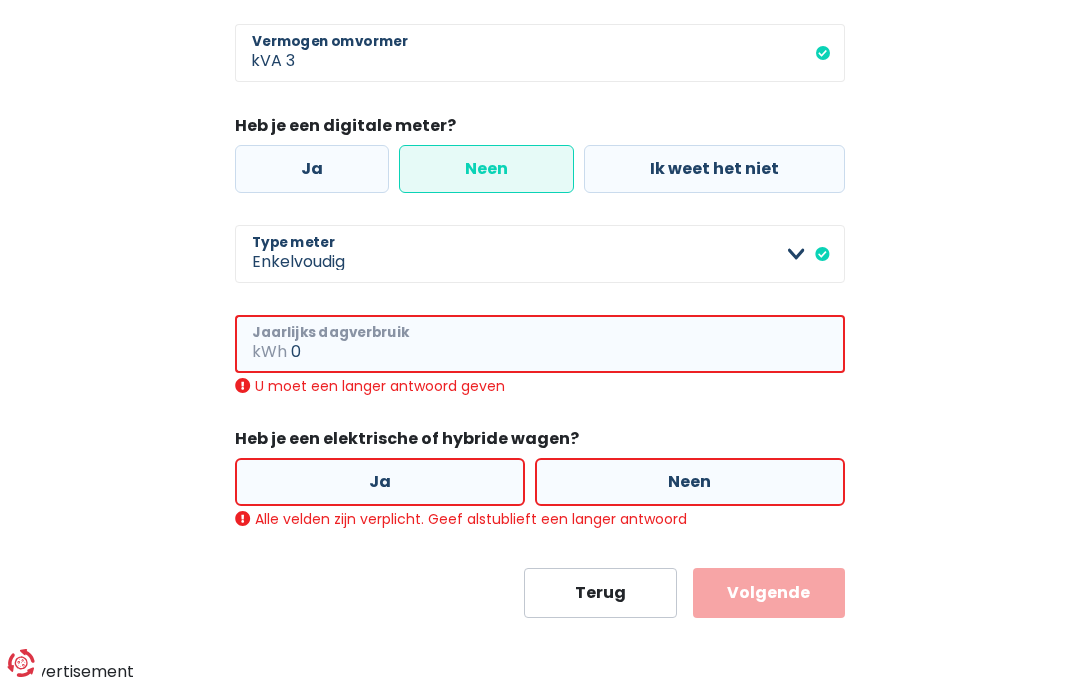 click on "0" at bounding box center [568, 344] 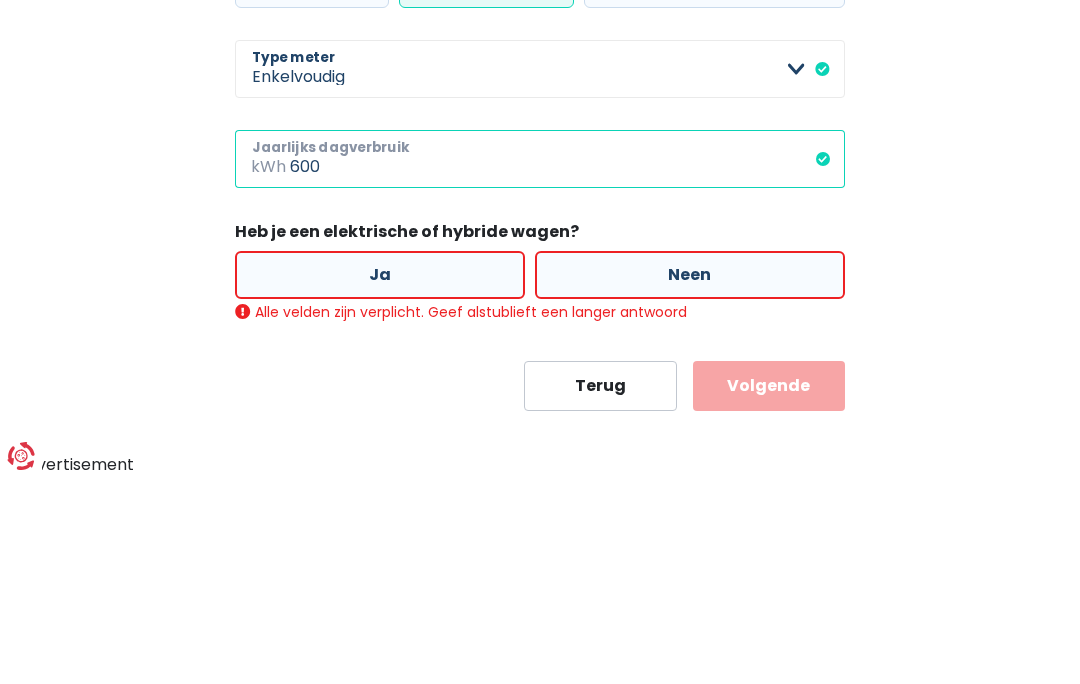 scroll, scrollTop: 603, scrollLeft: 0, axis: vertical 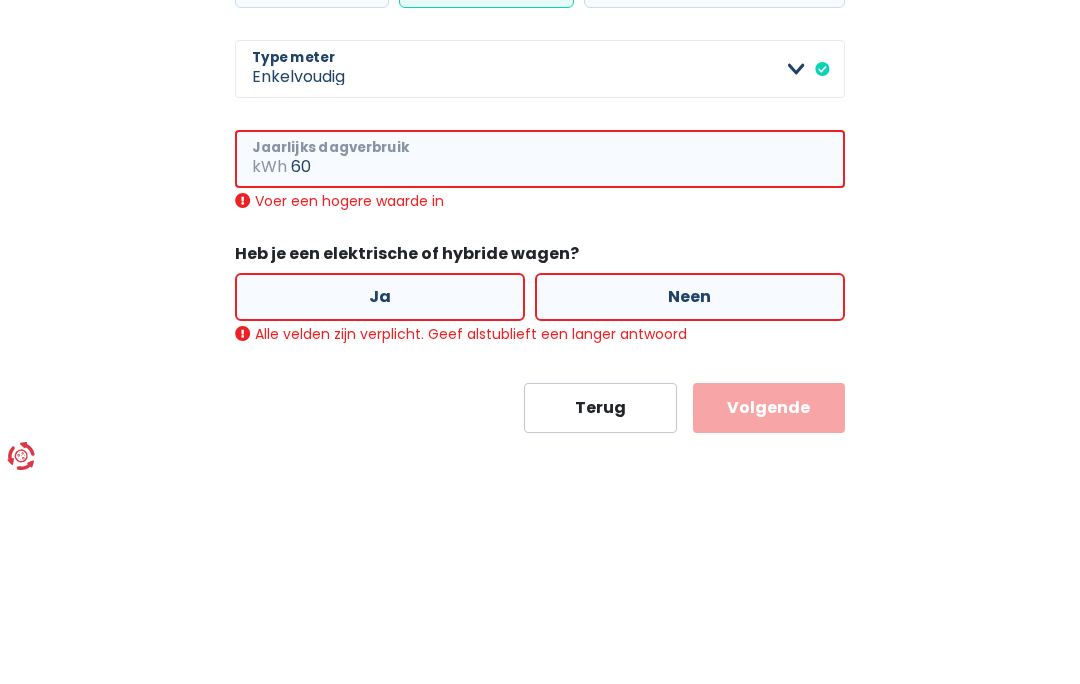 type on "6" 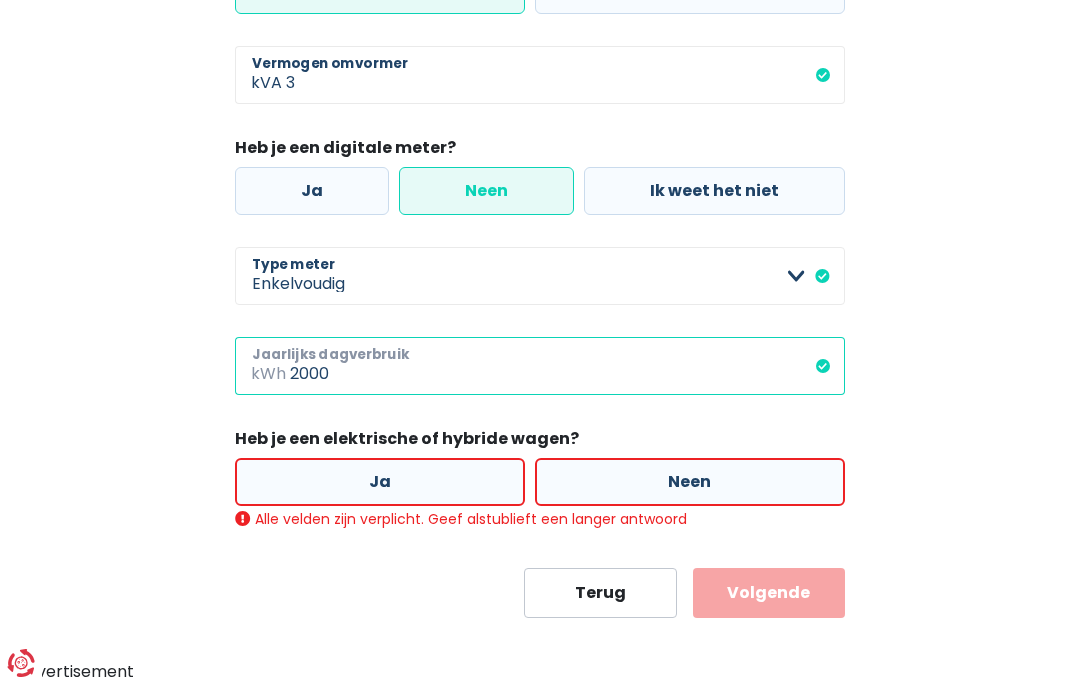 type on "2000" 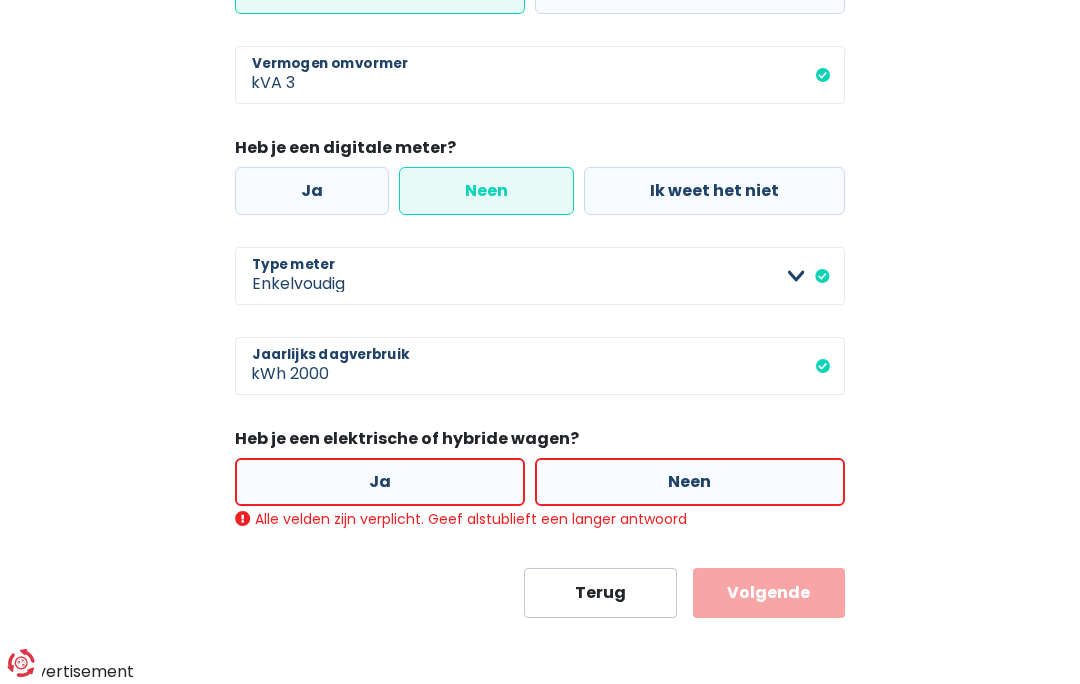 click on "Neen" at bounding box center [690, 482] 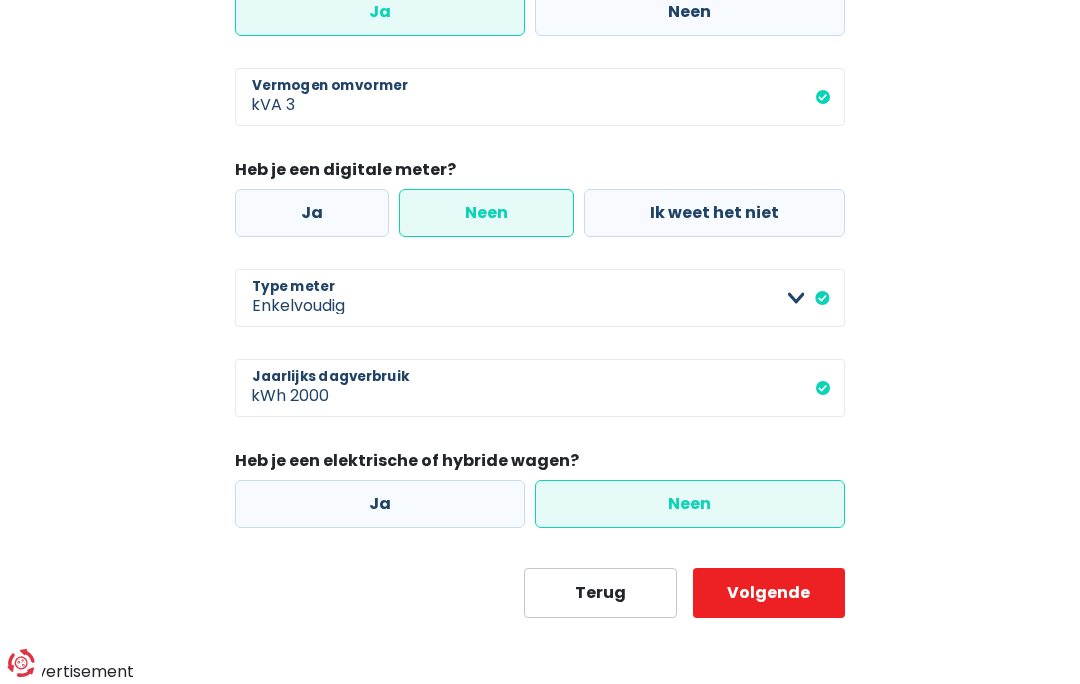 scroll, scrollTop: 581, scrollLeft: 0, axis: vertical 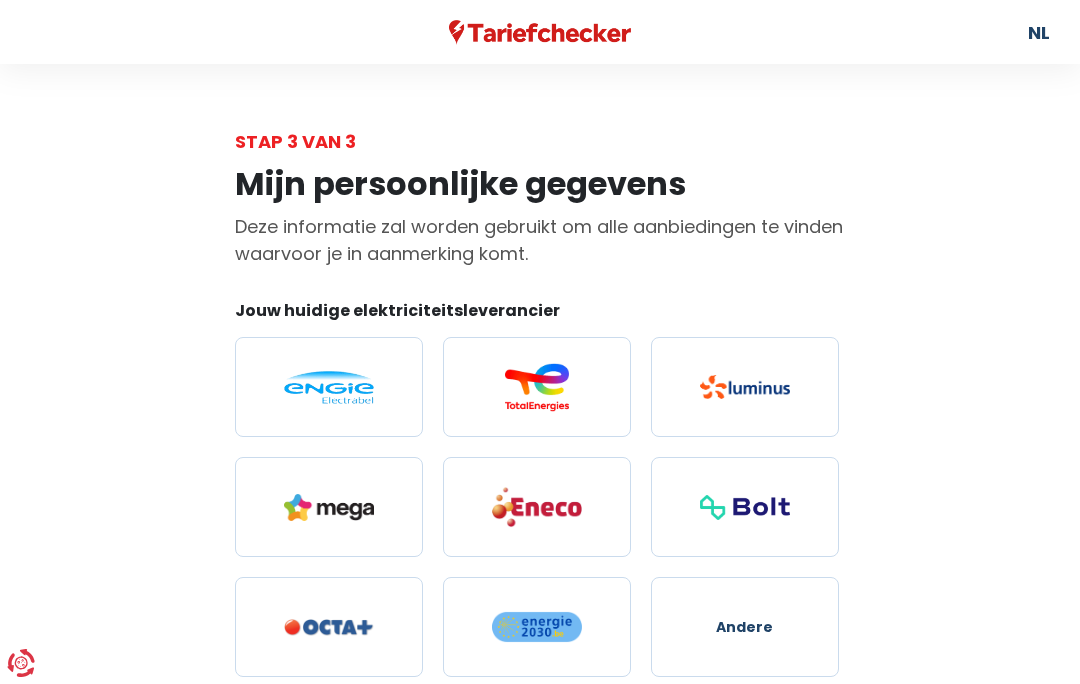 click at bounding box center [537, 507] 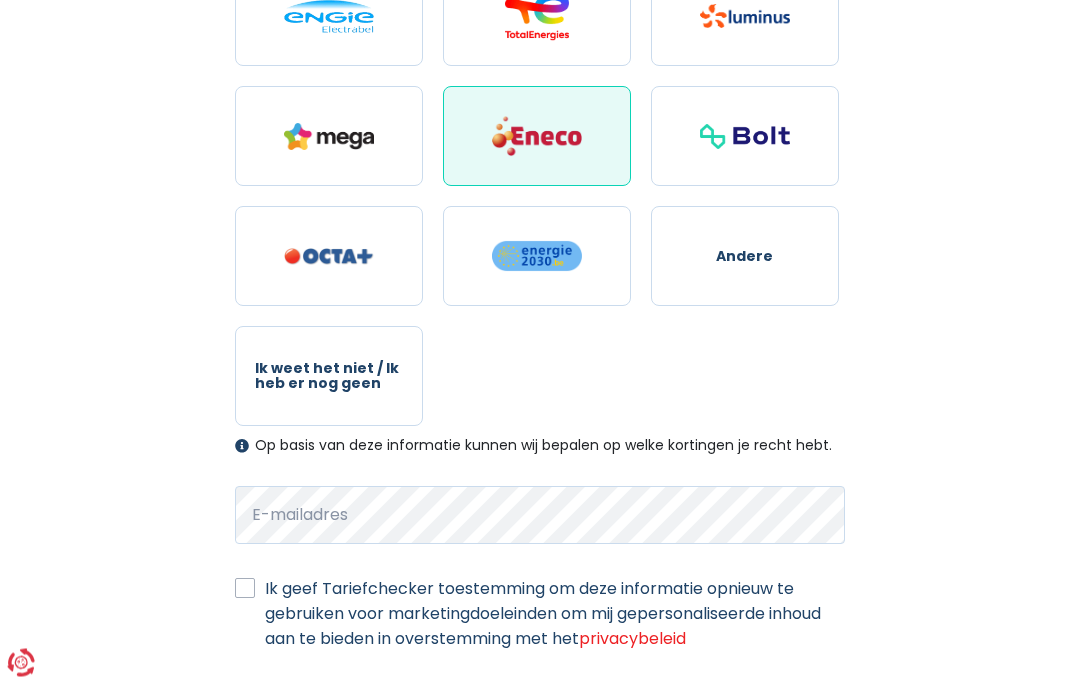scroll, scrollTop: 408, scrollLeft: 0, axis: vertical 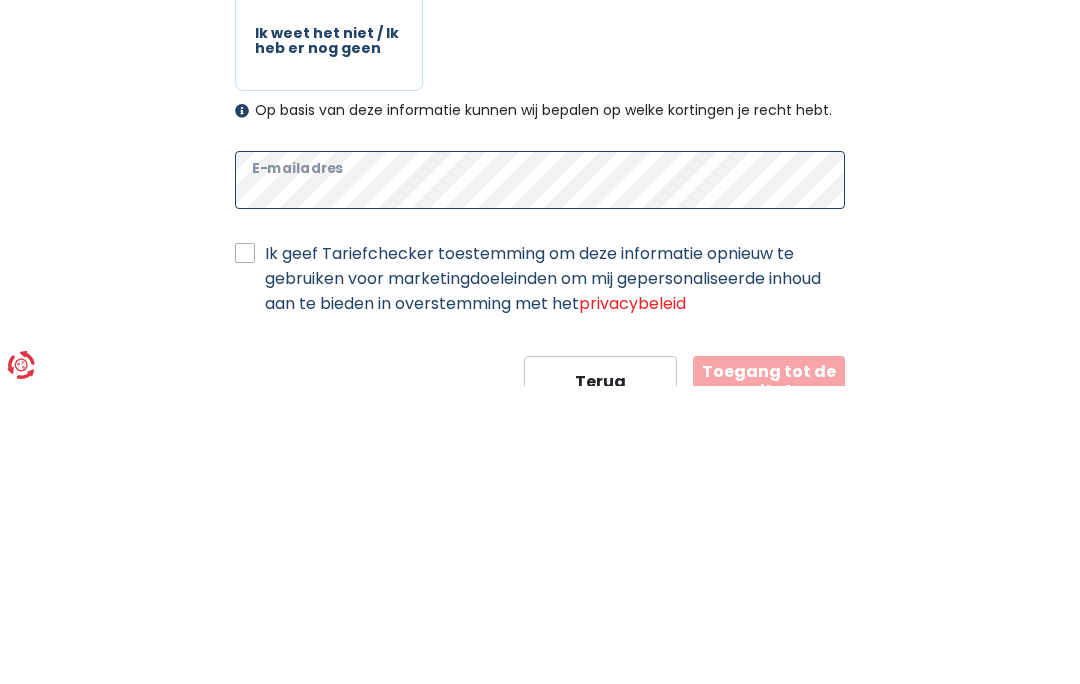 click on "Toegang tot de resultaten" at bounding box center [769, 679] 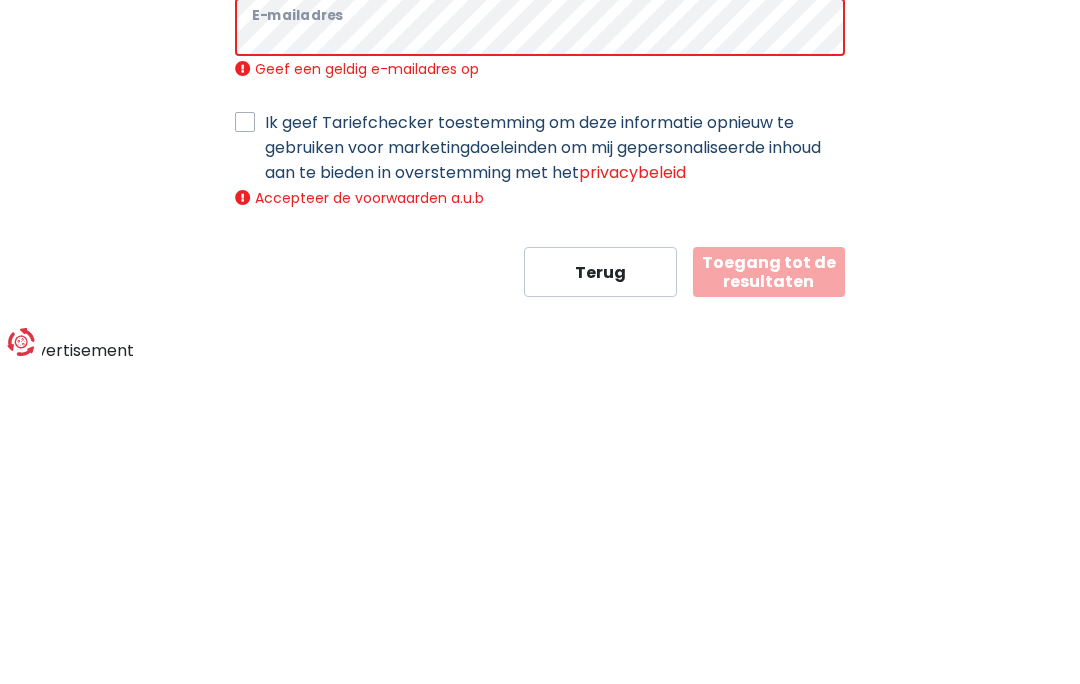 click on "Toegang tot de resultaten" at bounding box center (769, 593) 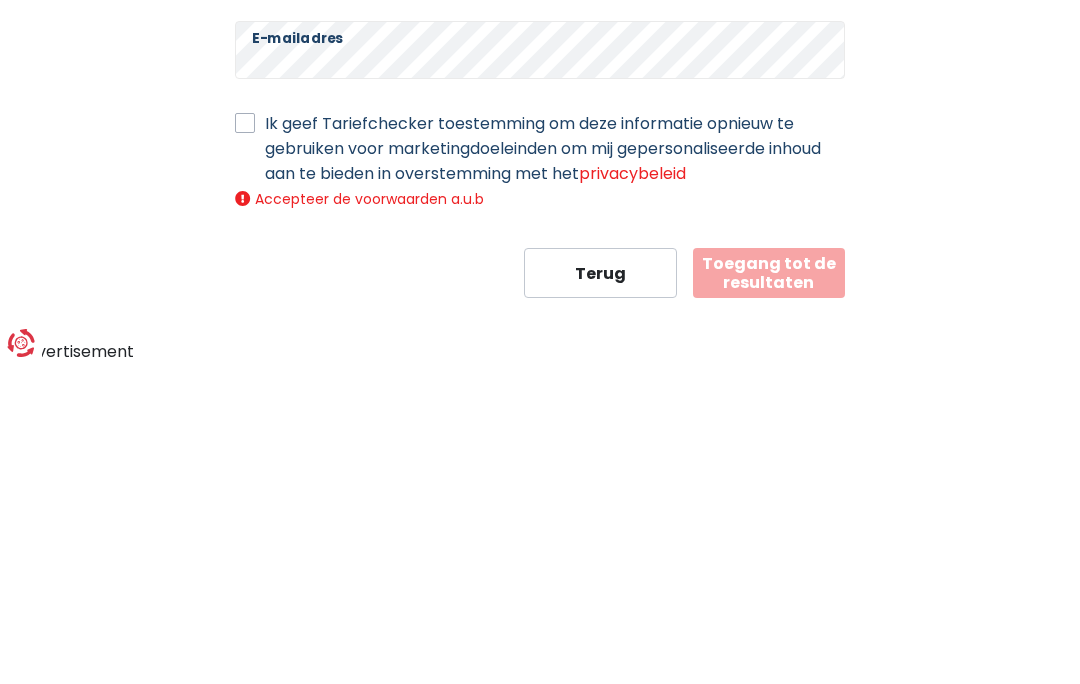 click on "Accepteer de voorwaarden a.u.b" at bounding box center (540, 519) 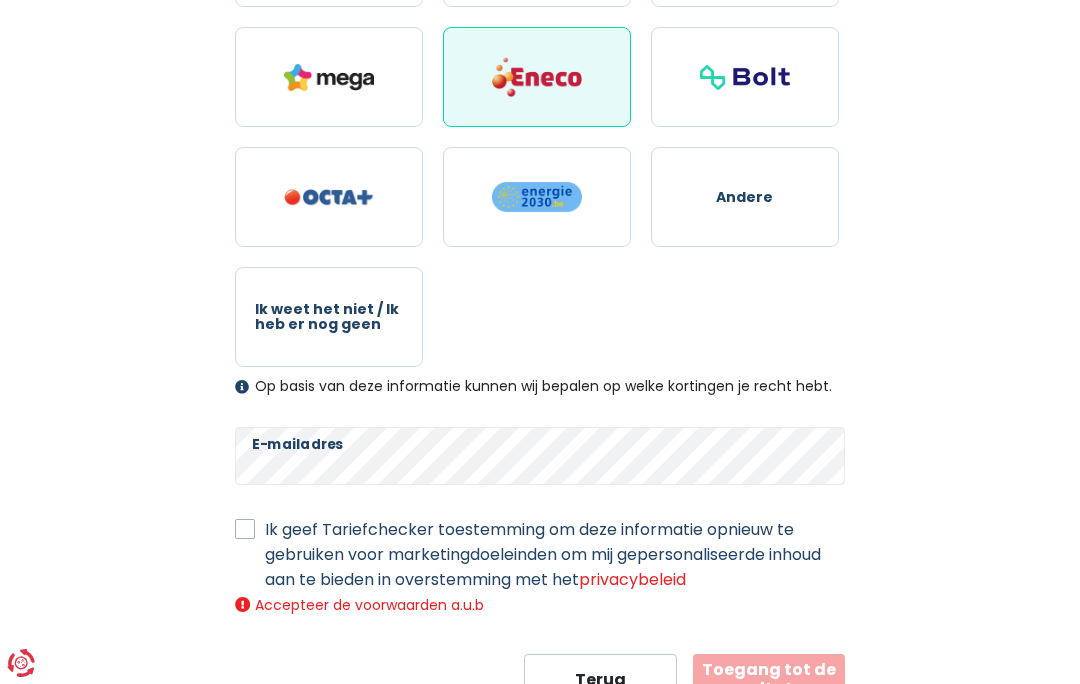 click on "Ik geef Tariefchecker toestemming om deze informatie opnieuw te gebruiken voor marketingdoeleinden om mij gepersonaliseerde inhoud aan te bieden in overstemming met het
privacybeleid" at bounding box center (555, 554) 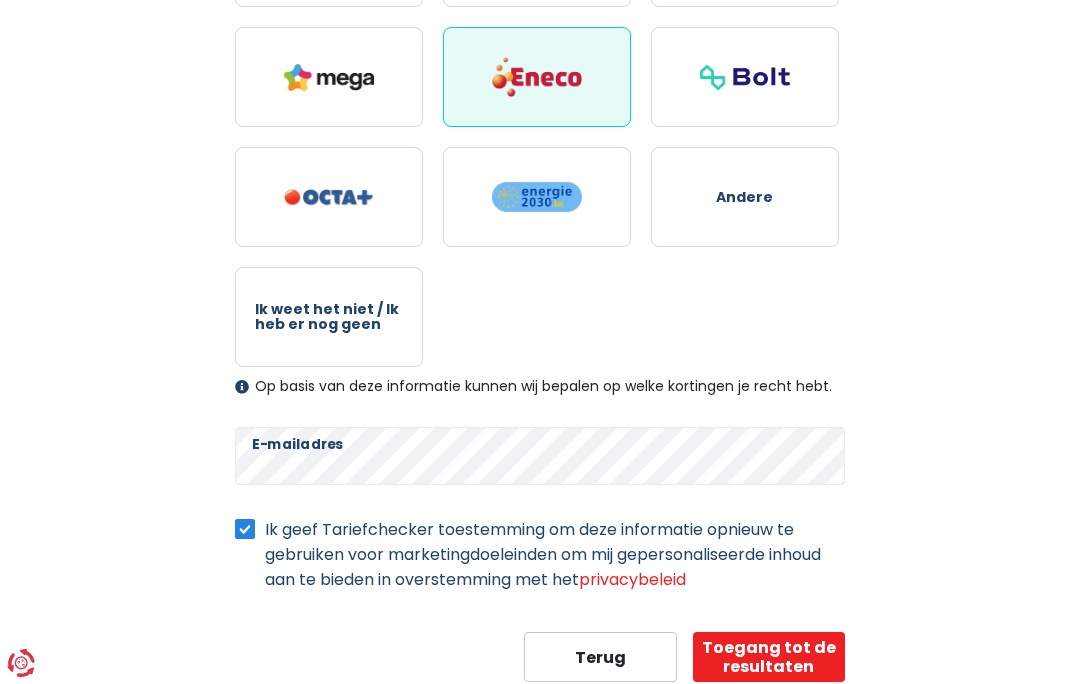 scroll, scrollTop: 408, scrollLeft: 0, axis: vertical 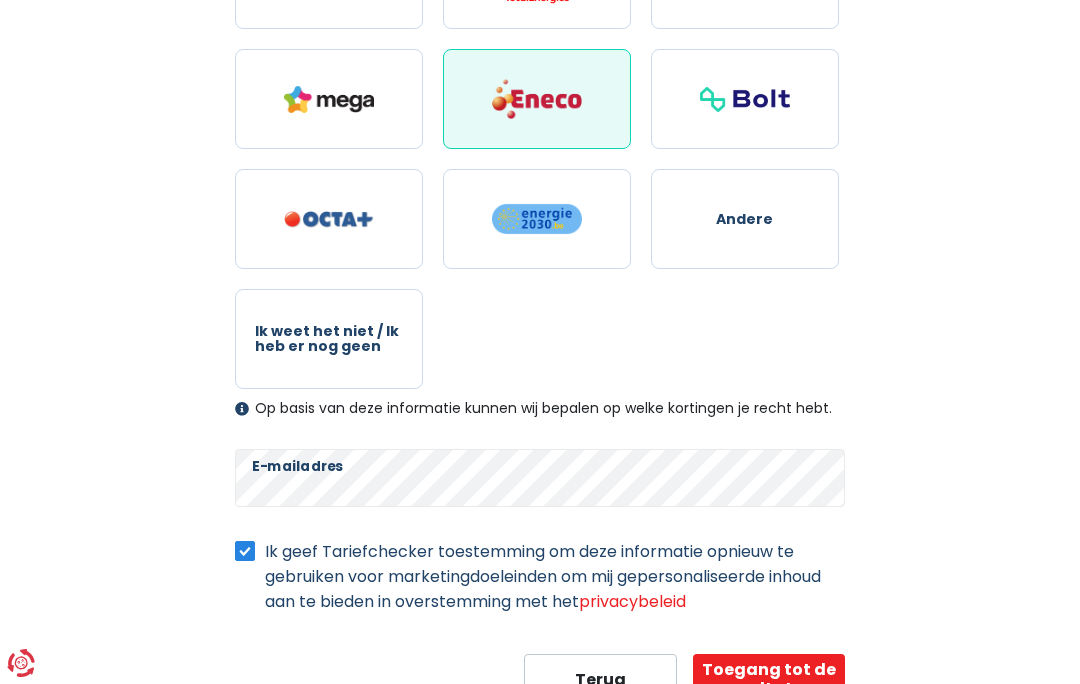 click on "Toegang tot de resultaten" at bounding box center [769, 679] 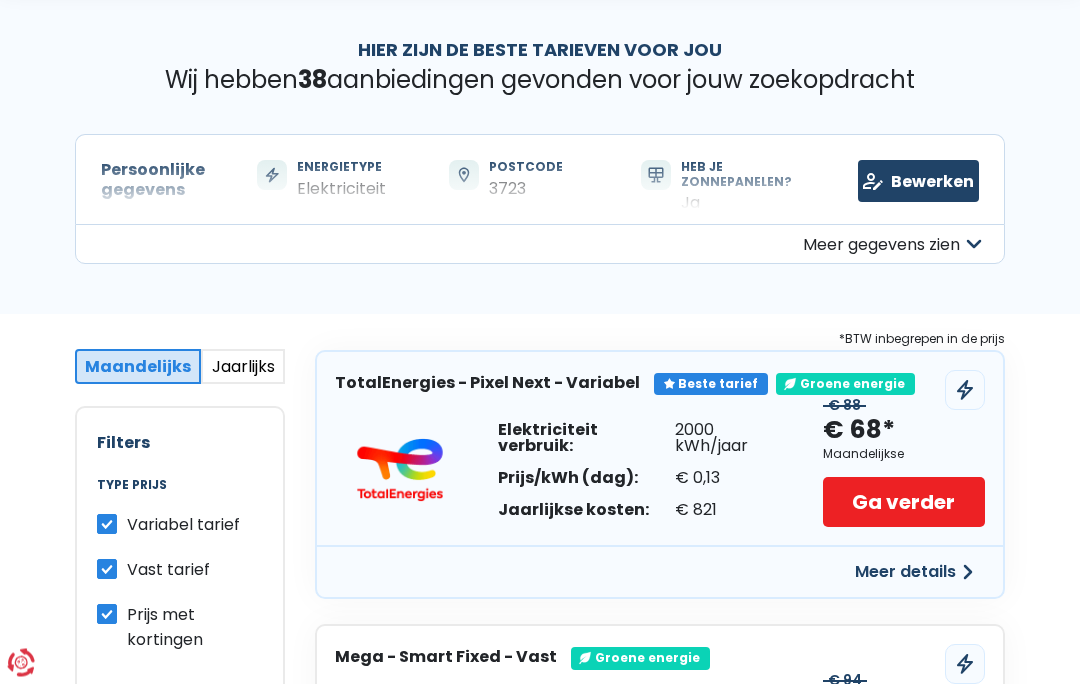 scroll, scrollTop: 0, scrollLeft: 0, axis: both 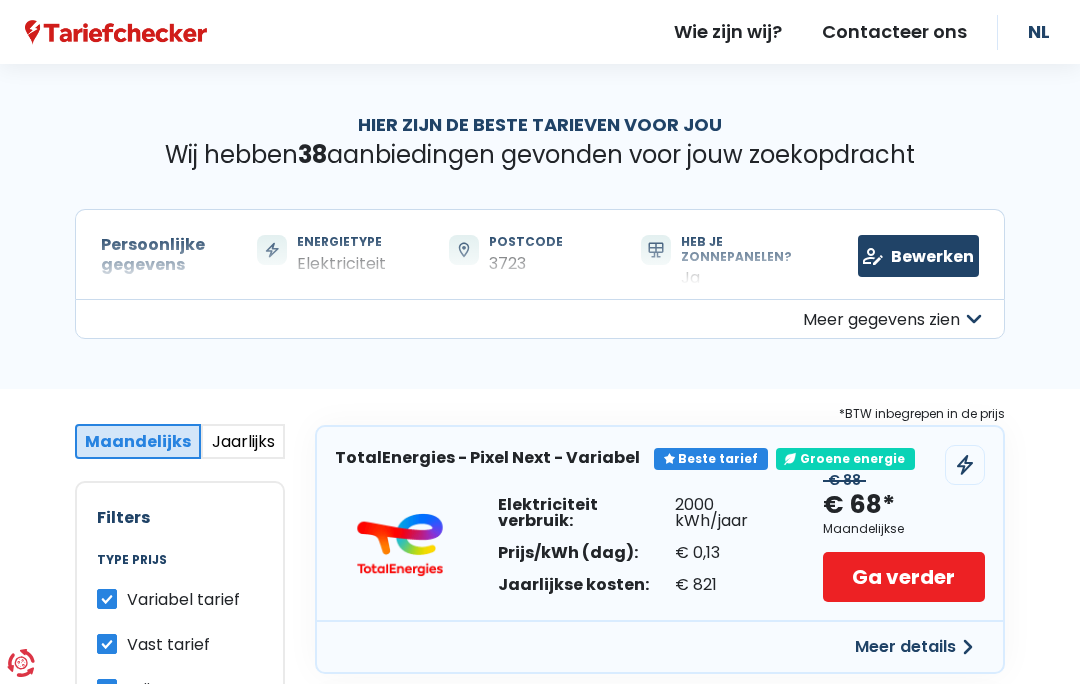 click on "Bewerken" at bounding box center (918, 256) 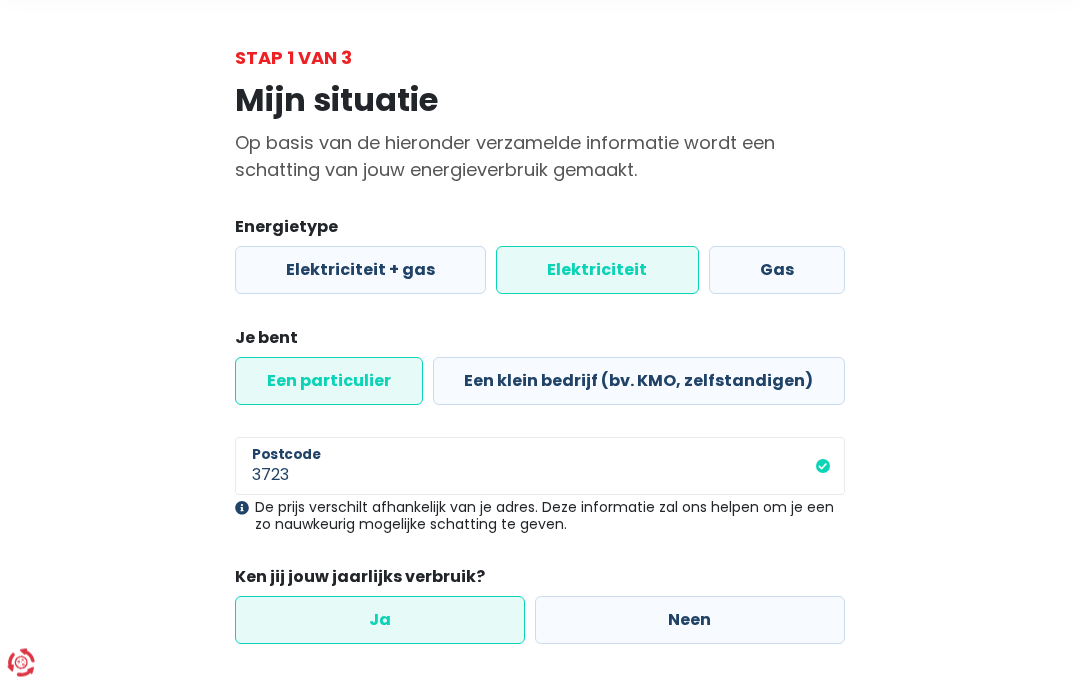 scroll, scrollTop: 113, scrollLeft: 0, axis: vertical 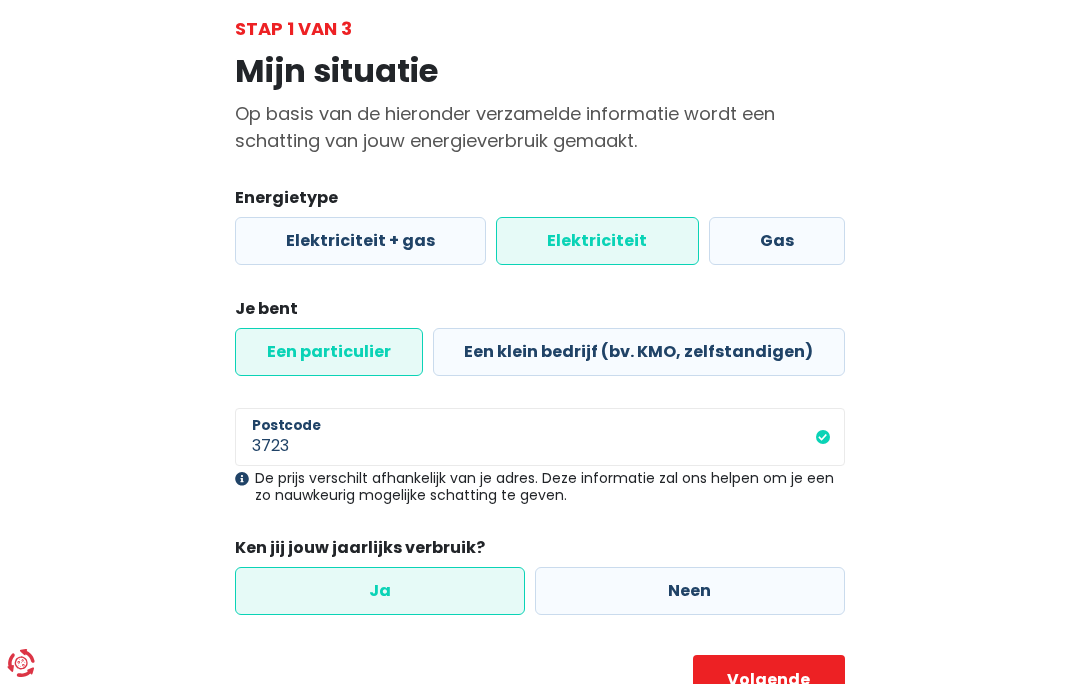 click on "Volgende" at bounding box center [769, 680] 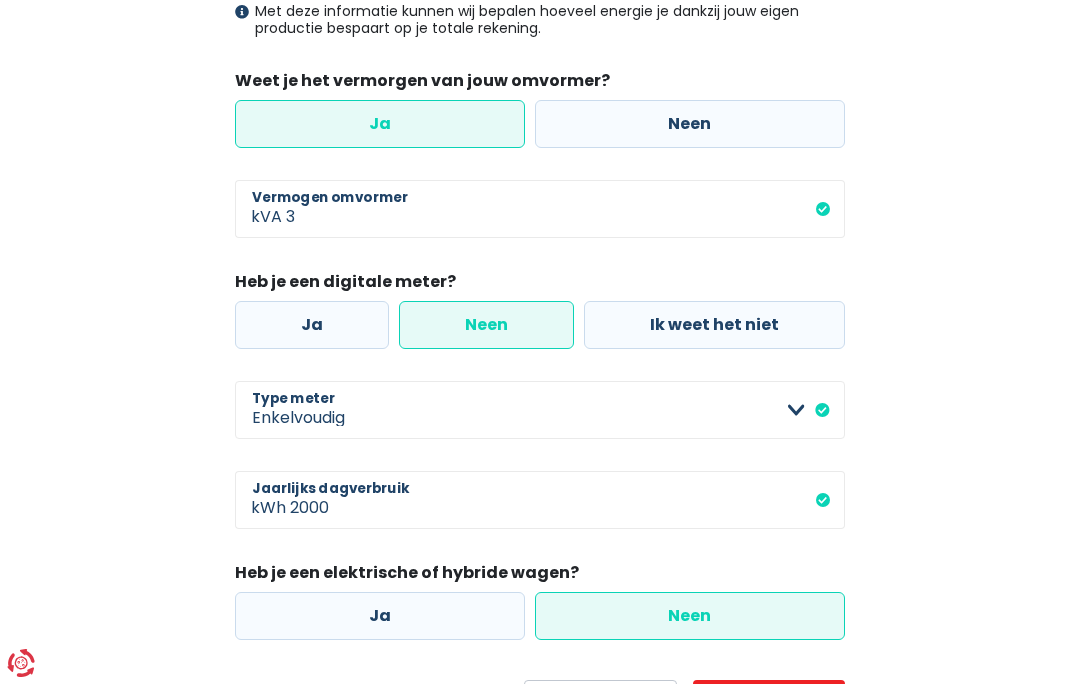 scroll, scrollTop: 494, scrollLeft: 0, axis: vertical 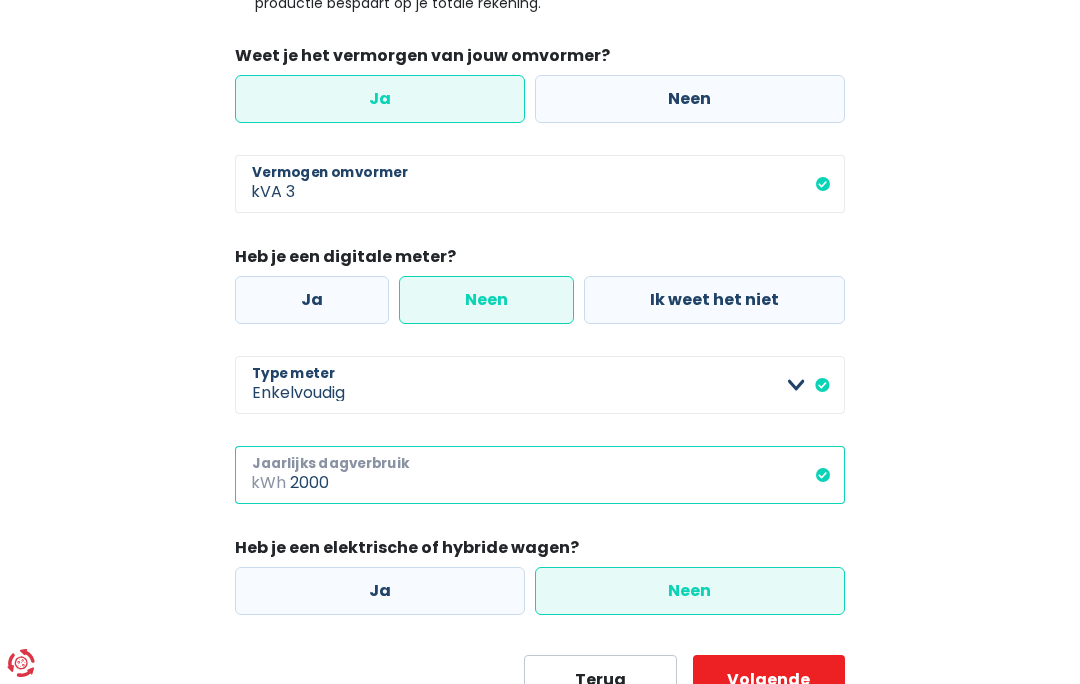 click on "2000" at bounding box center [567, 475] 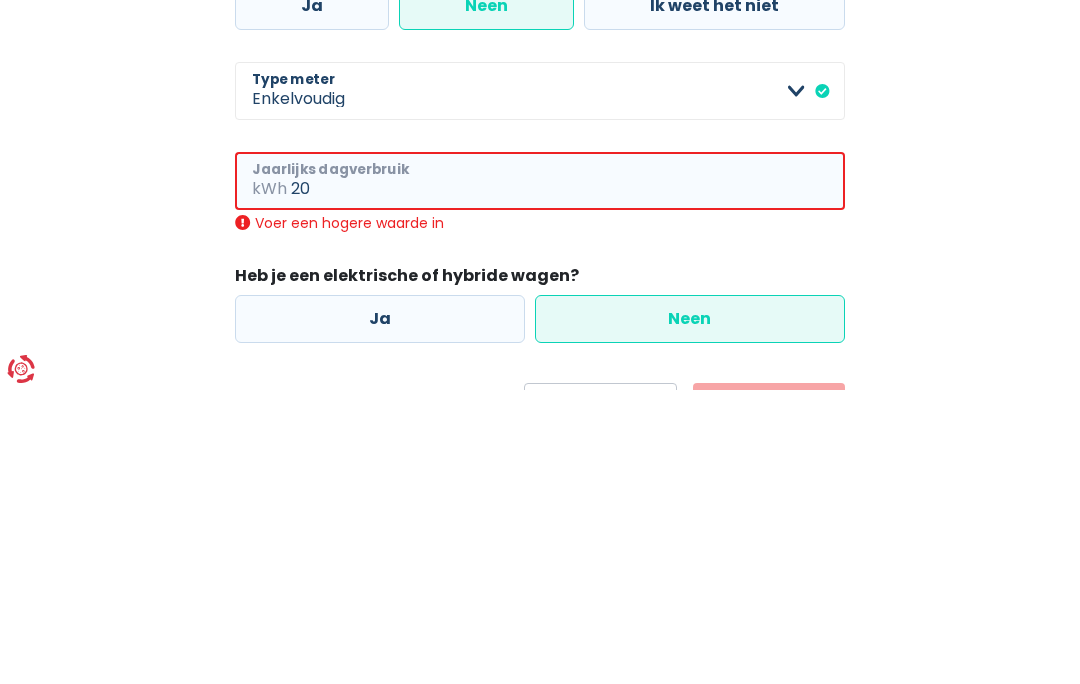 type on "2" 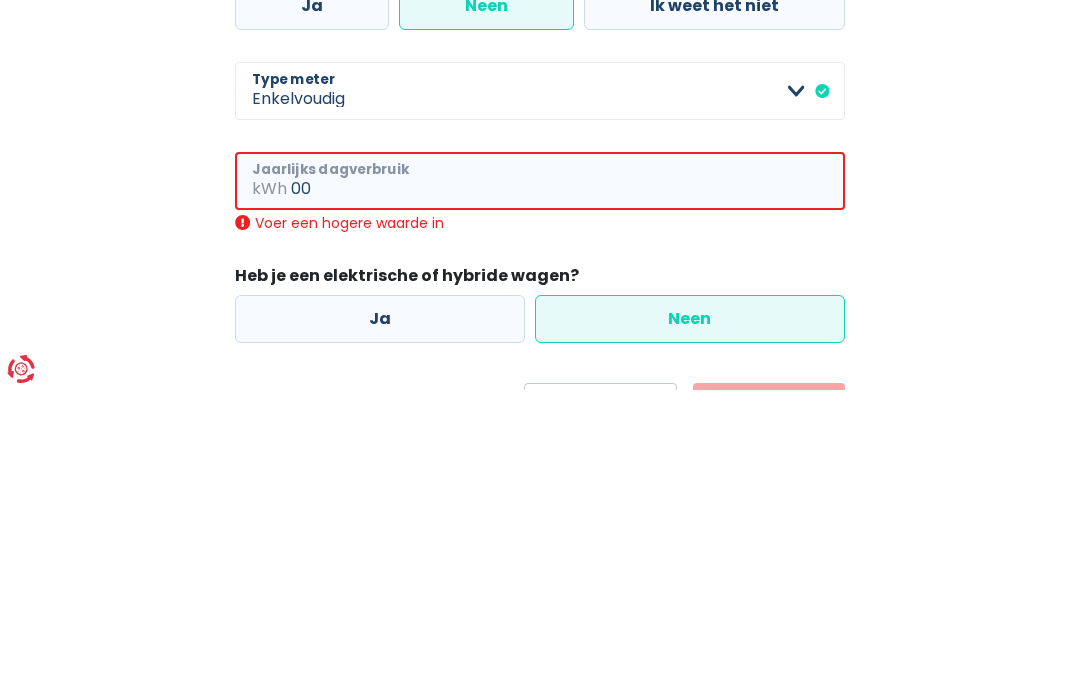 type on "0" 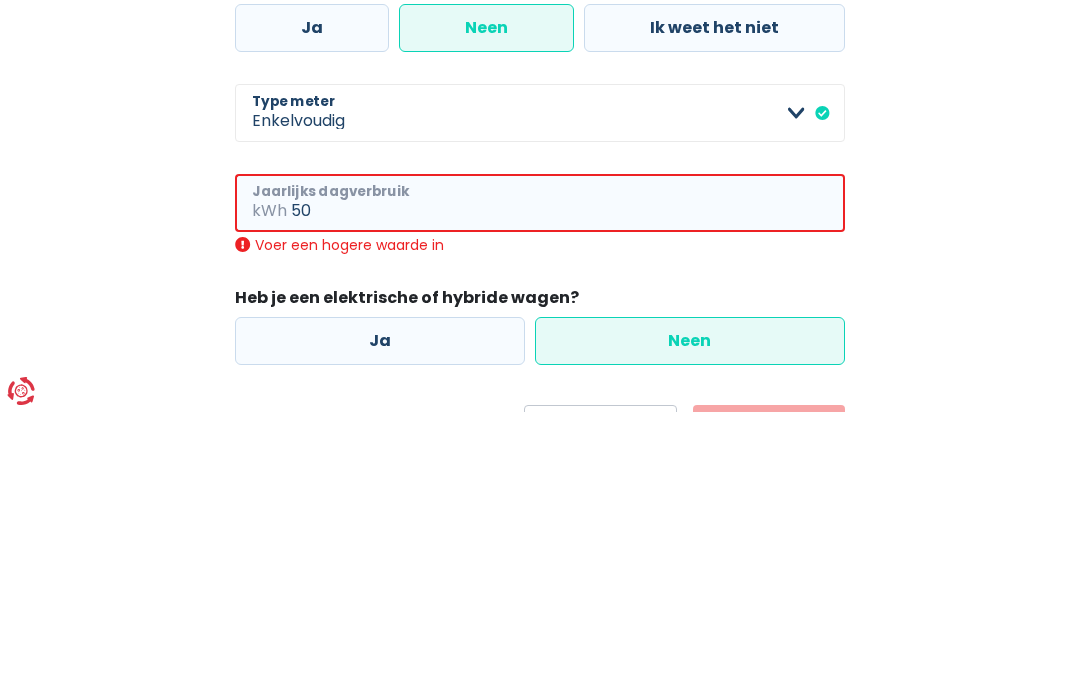 type on "5" 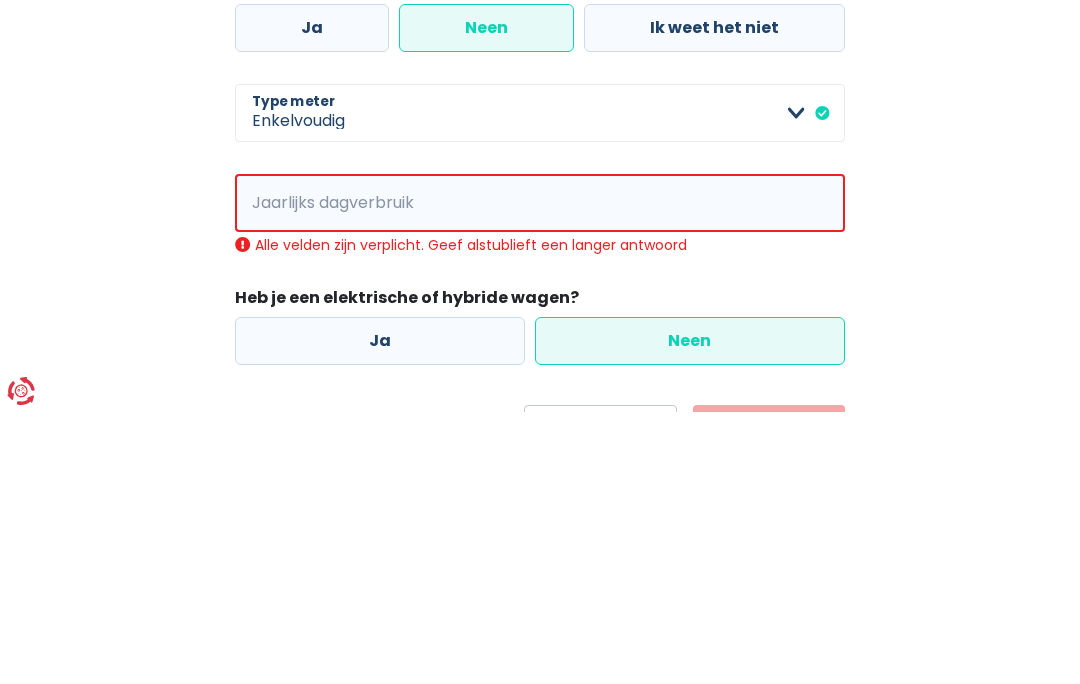 click on "Alle velden zijn verplicht. Geef alstublieft een langer antwoord" at bounding box center [540, 517] 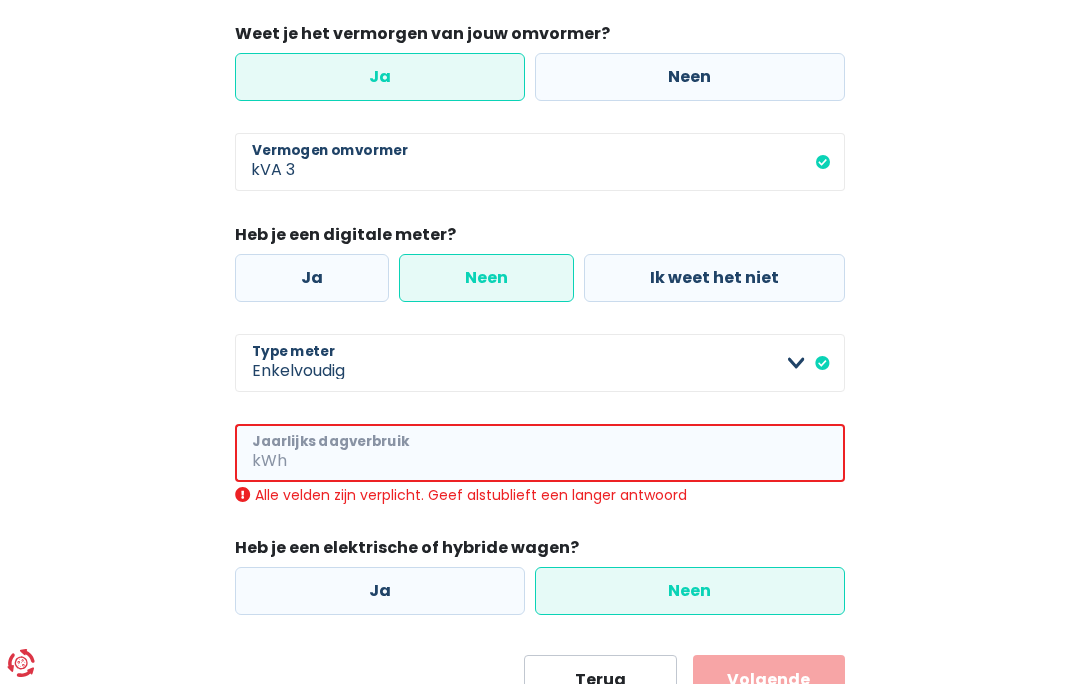 click on "Jaarlijks dagverbruik" at bounding box center (568, 453) 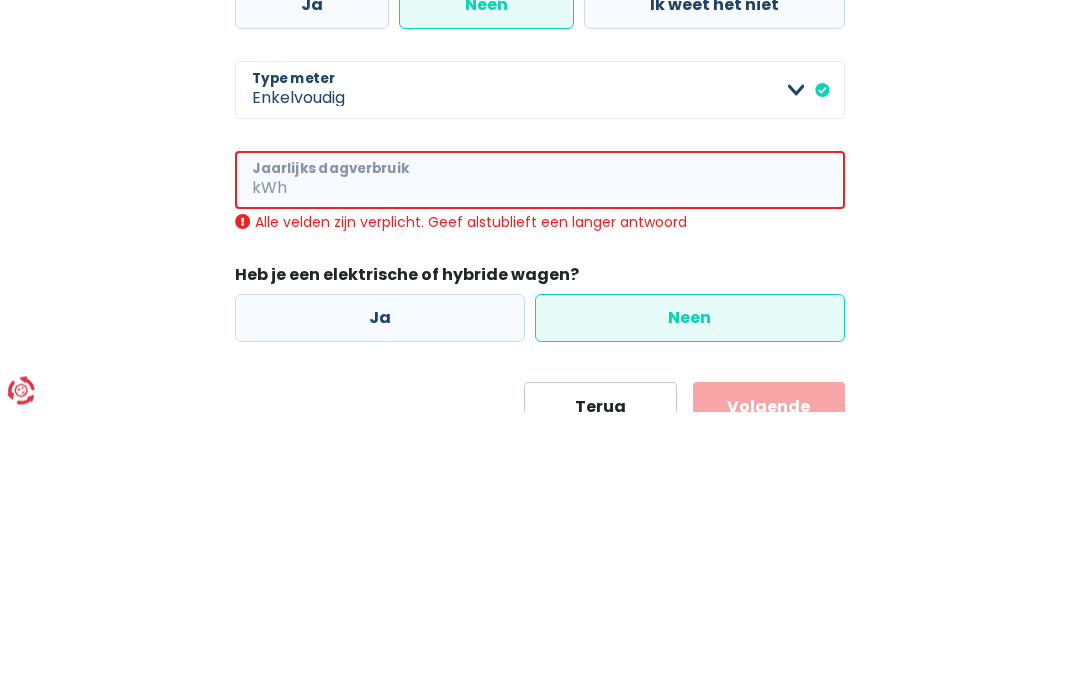 type on "3" 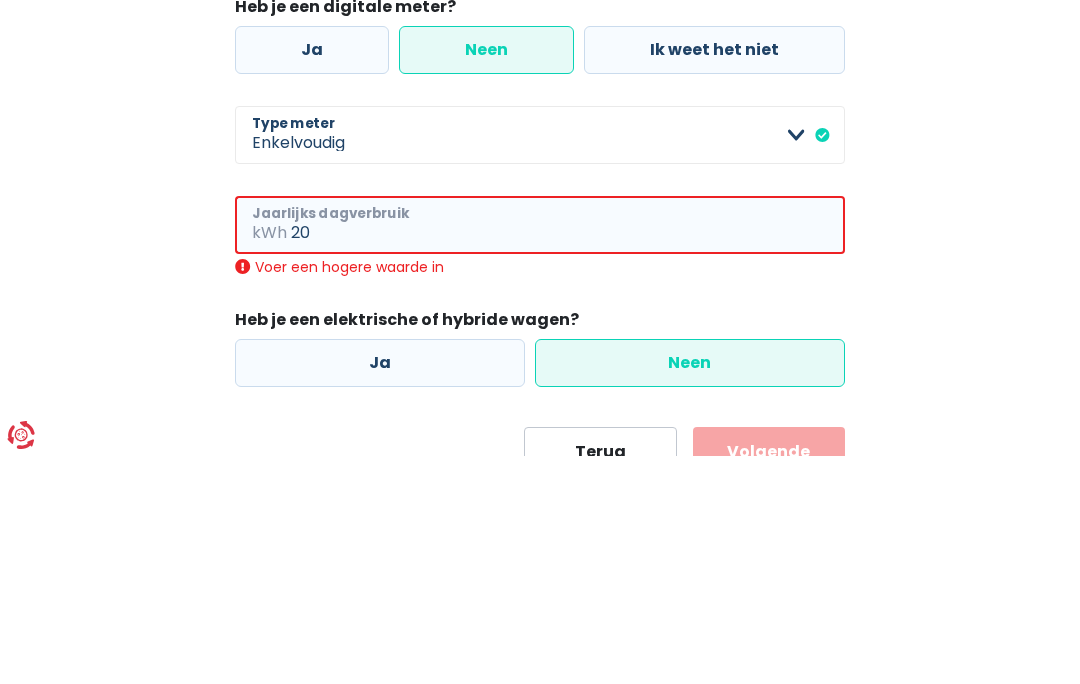 type on "2" 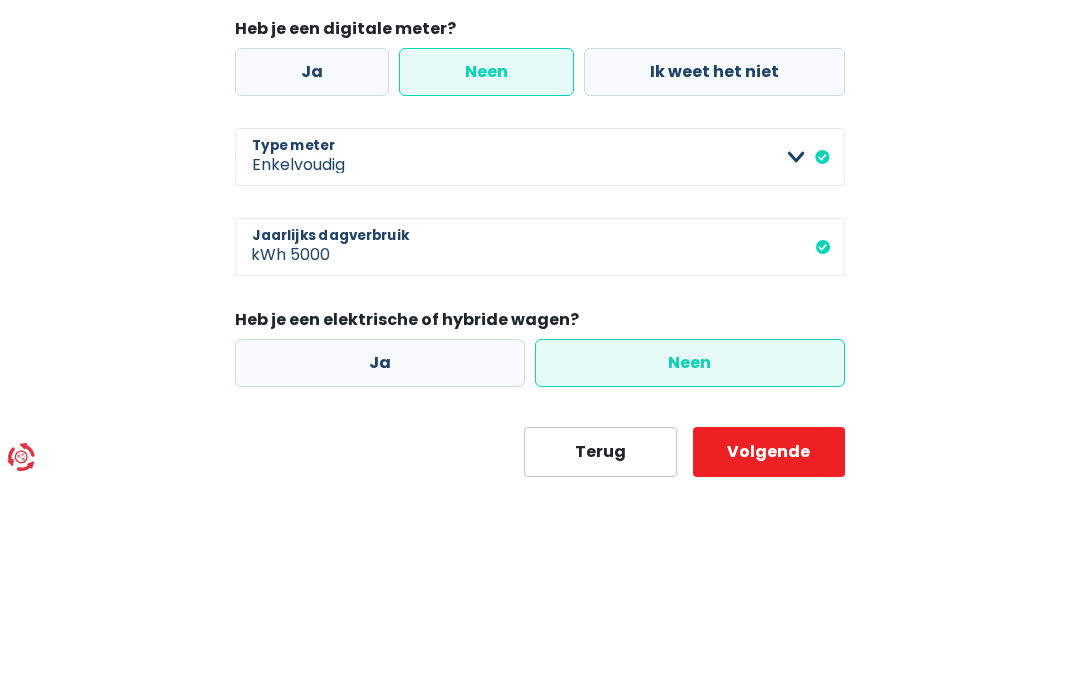 scroll, scrollTop: 494, scrollLeft: 0, axis: vertical 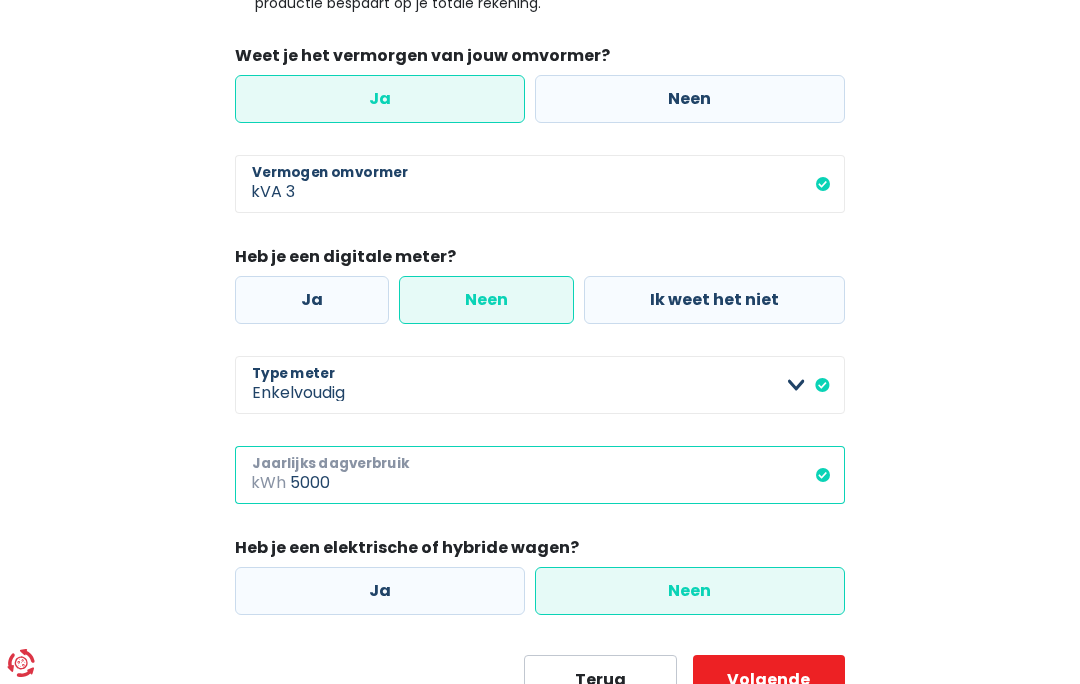 type on "5000" 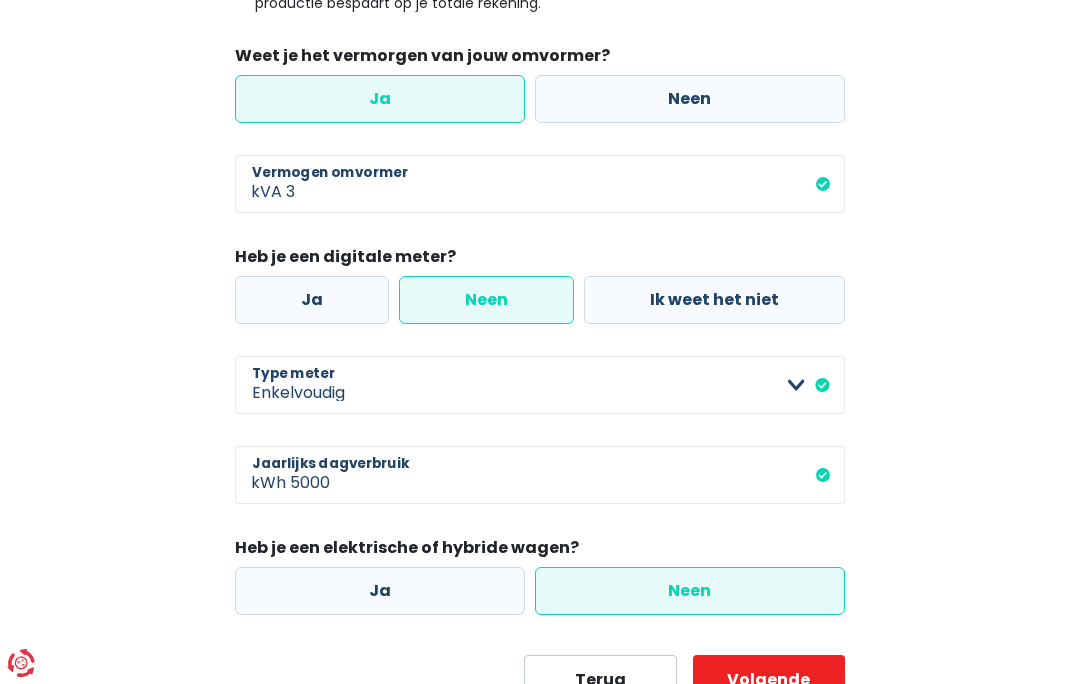 click on "Volgende" at bounding box center [769, 680] 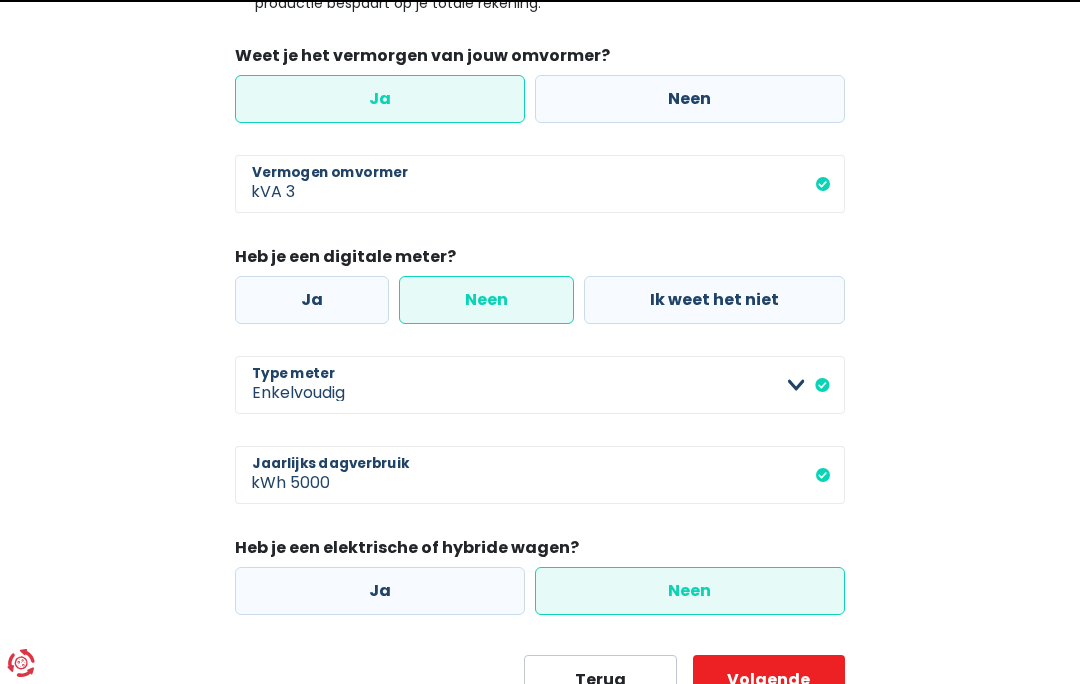 scroll, scrollTop: 0, scrollLeft: 0, axis: both 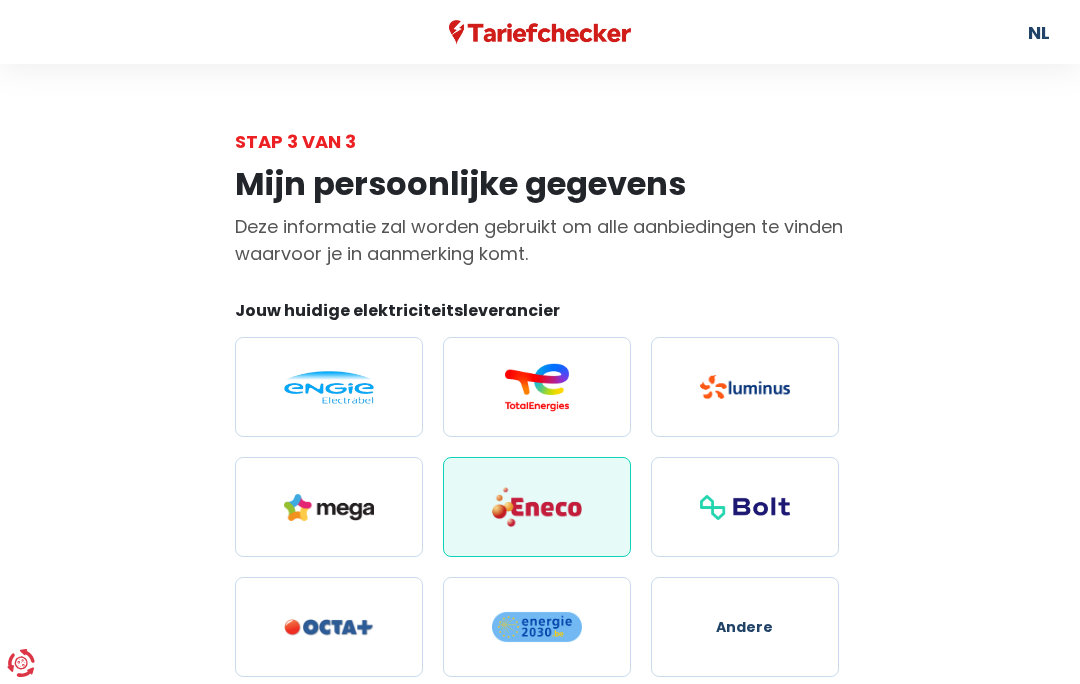 click at bounding box center [537, 507] 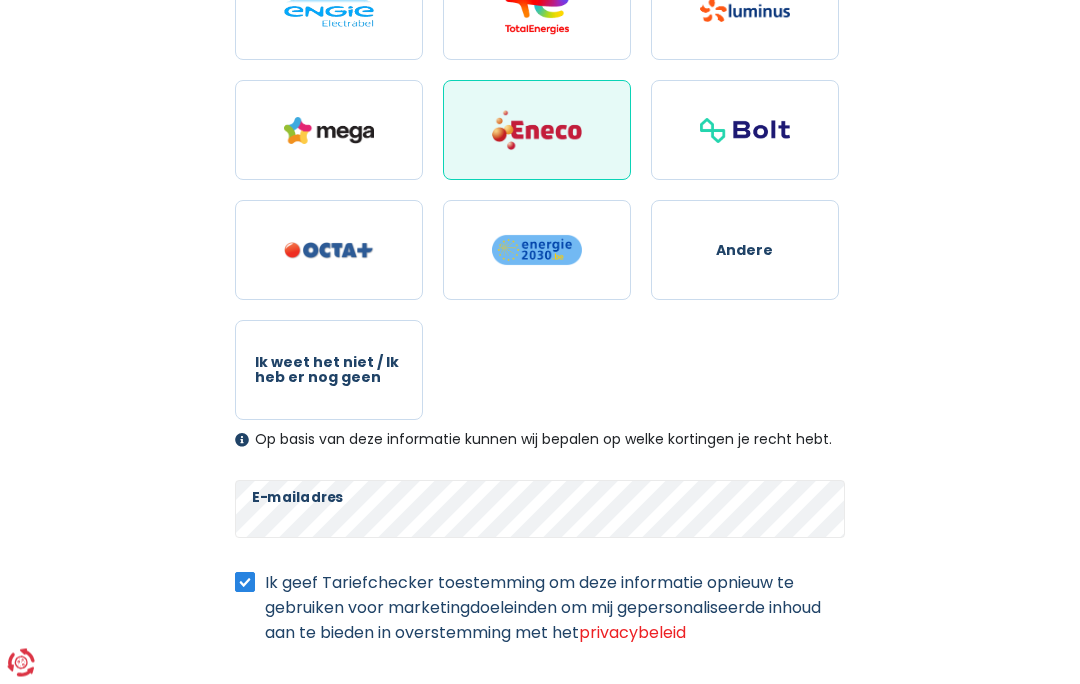 scroll, scrollTop: 408, scrollLeft: 0, axis: vertical 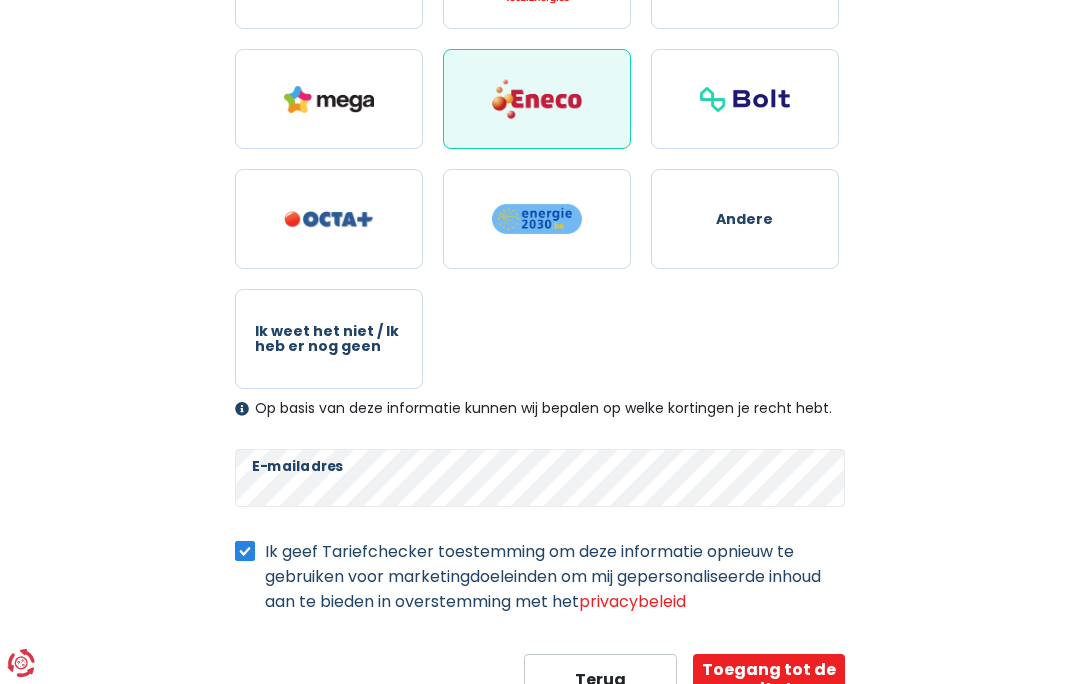 click on "Toegang tot de resultaten" at bounding box center (769, 679) 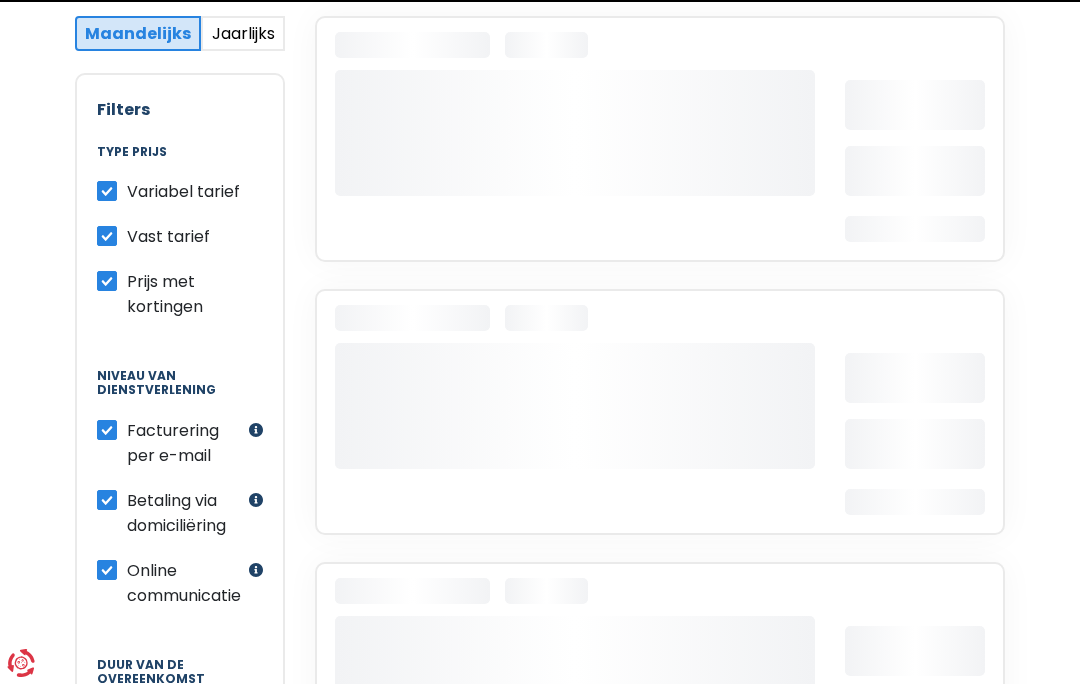 scroll, scrollTop: 0, scrollLeft: 0, axis: both 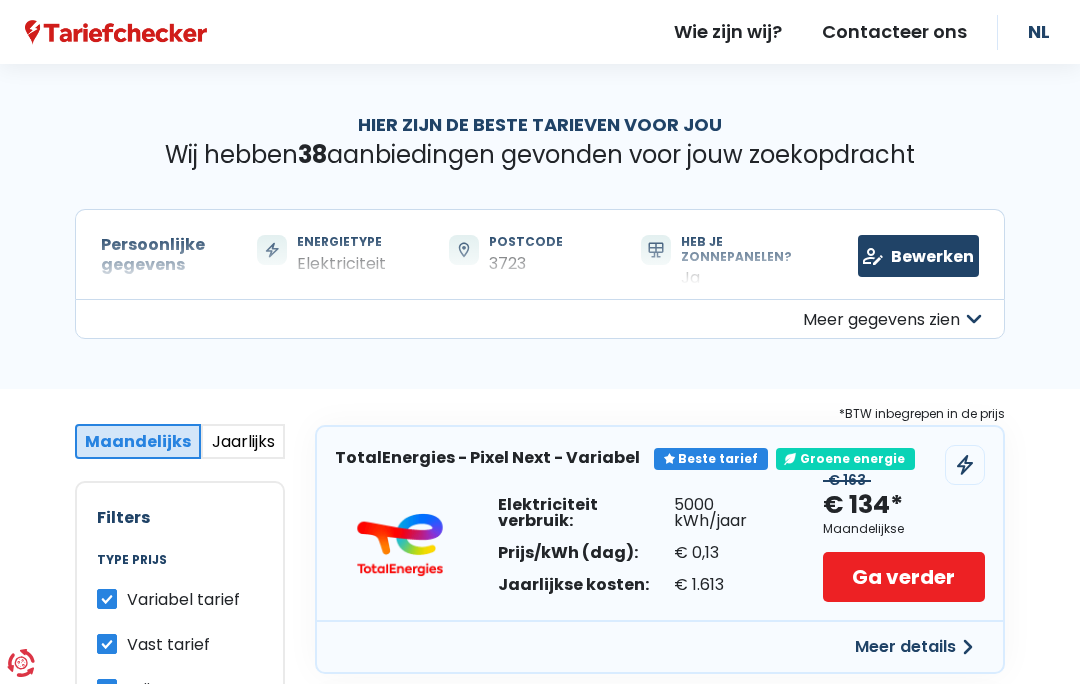 click on "Bewerken" at bounding box center (918, 256) 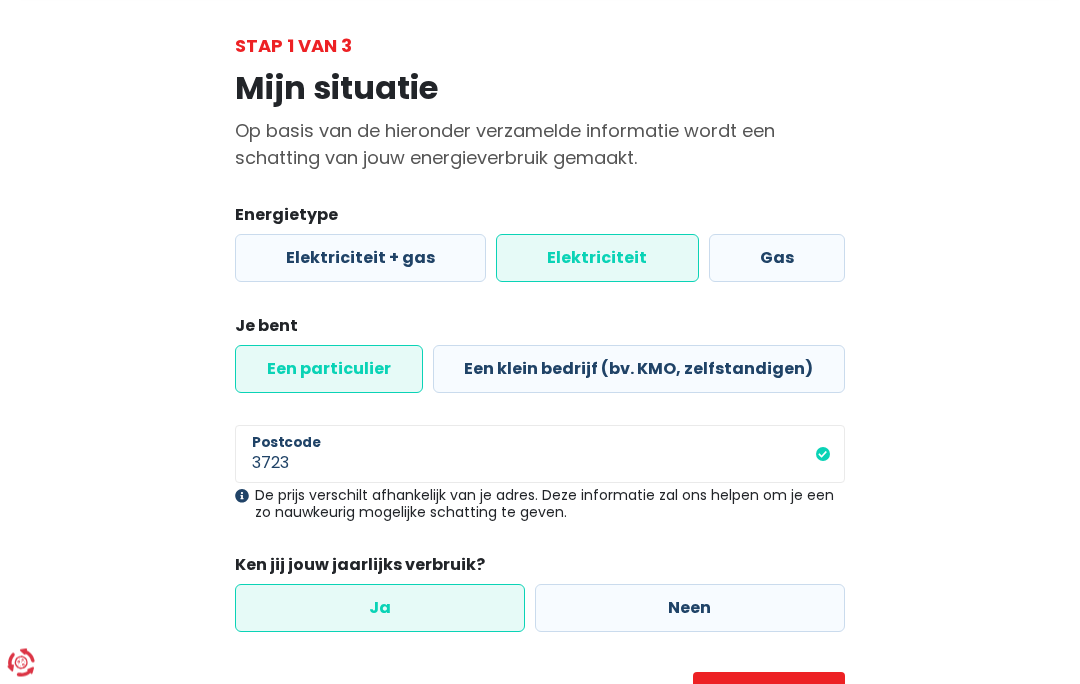 scroll, scrollTop: 113, scrollLeft: 0, axis: vertical 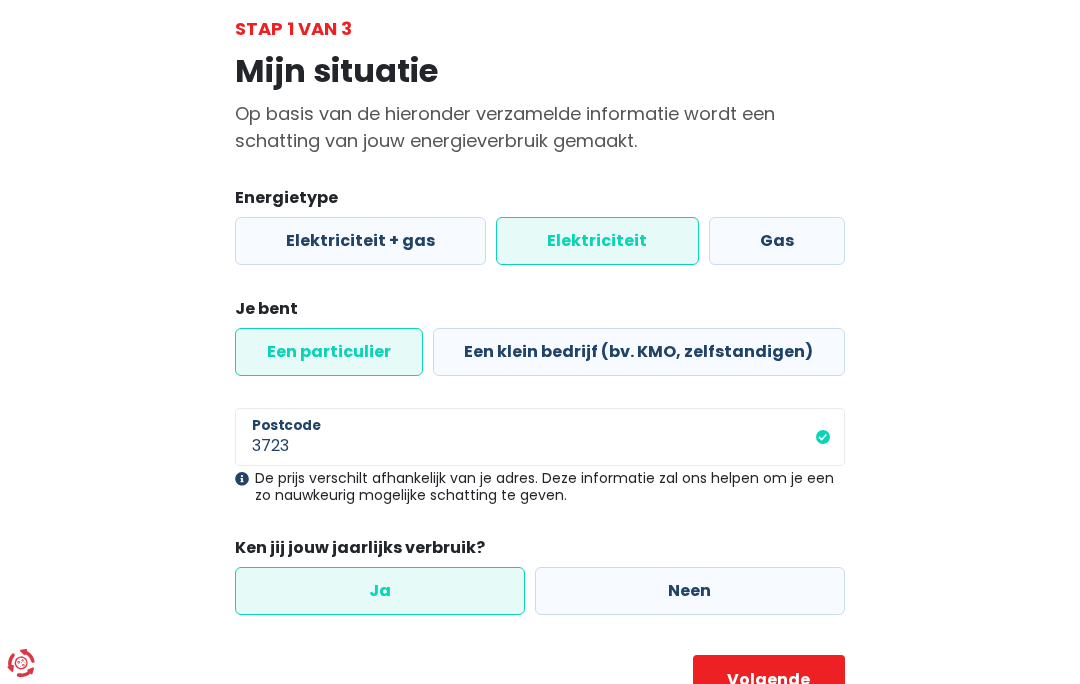click on "Volgende" at bounding box center [769, 680] 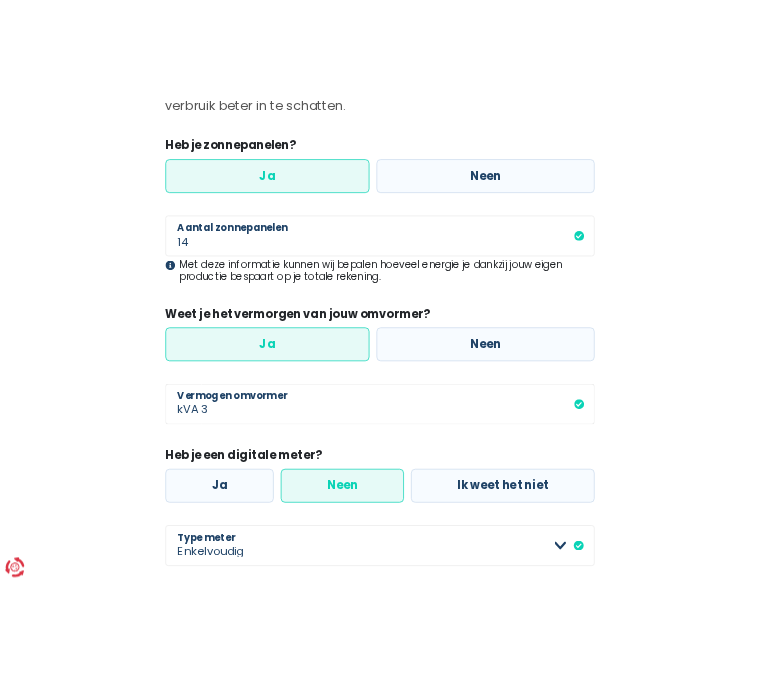 scroll, scrollTop: 0, scrollLeft: 0, axis: both 